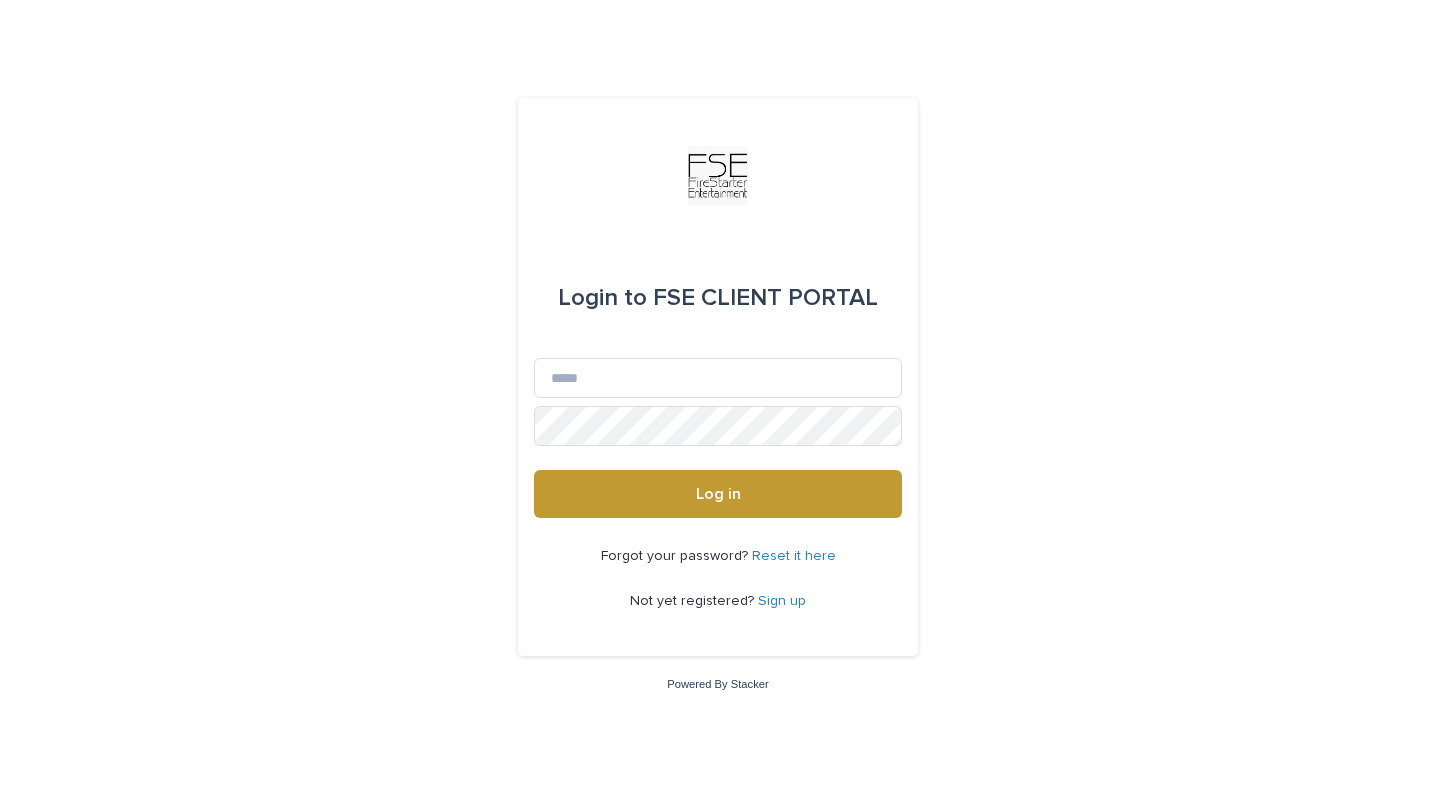 scroll, scrollTop: 0, scrollLeft: 0, axis: both 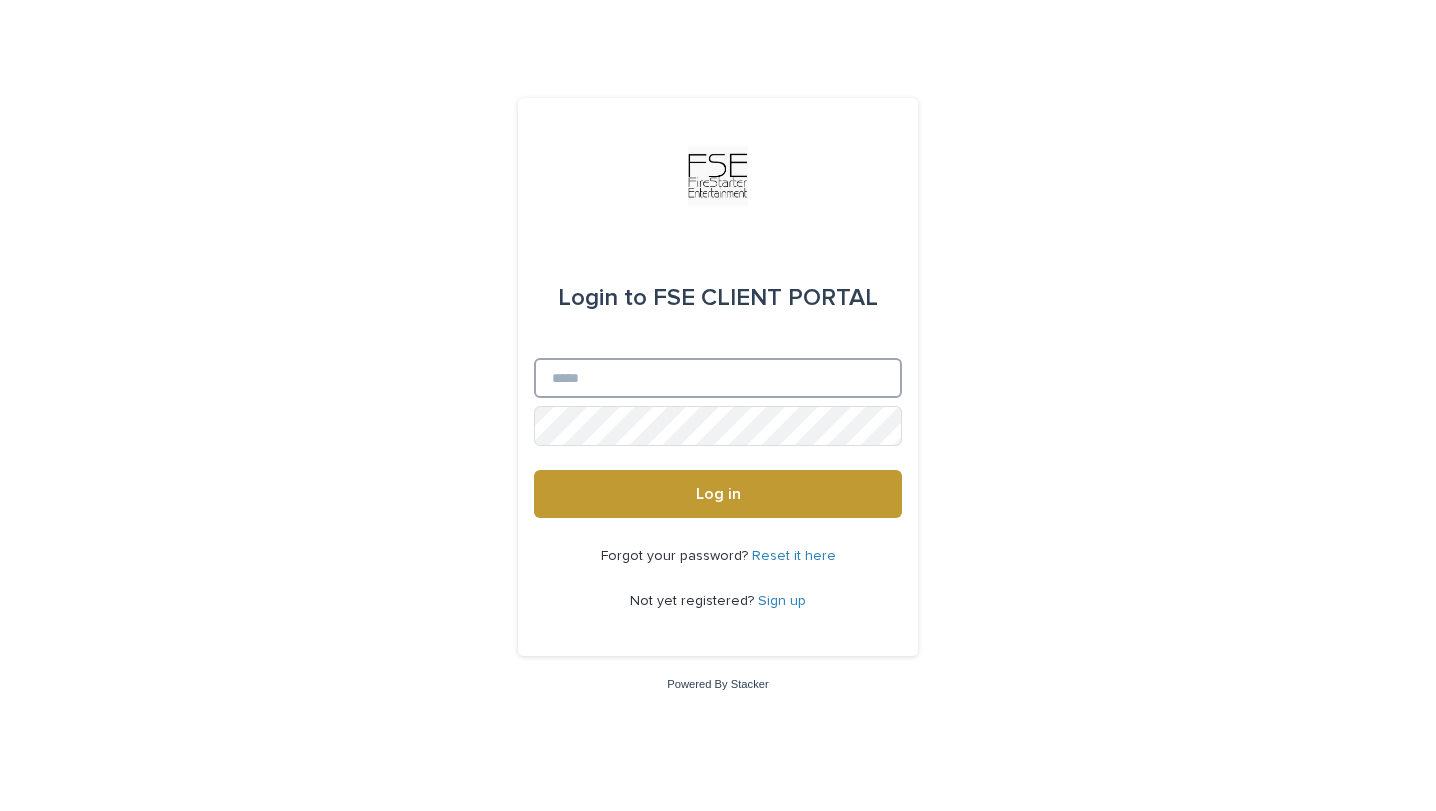 click on "Email" at bounding box center (718, 378) 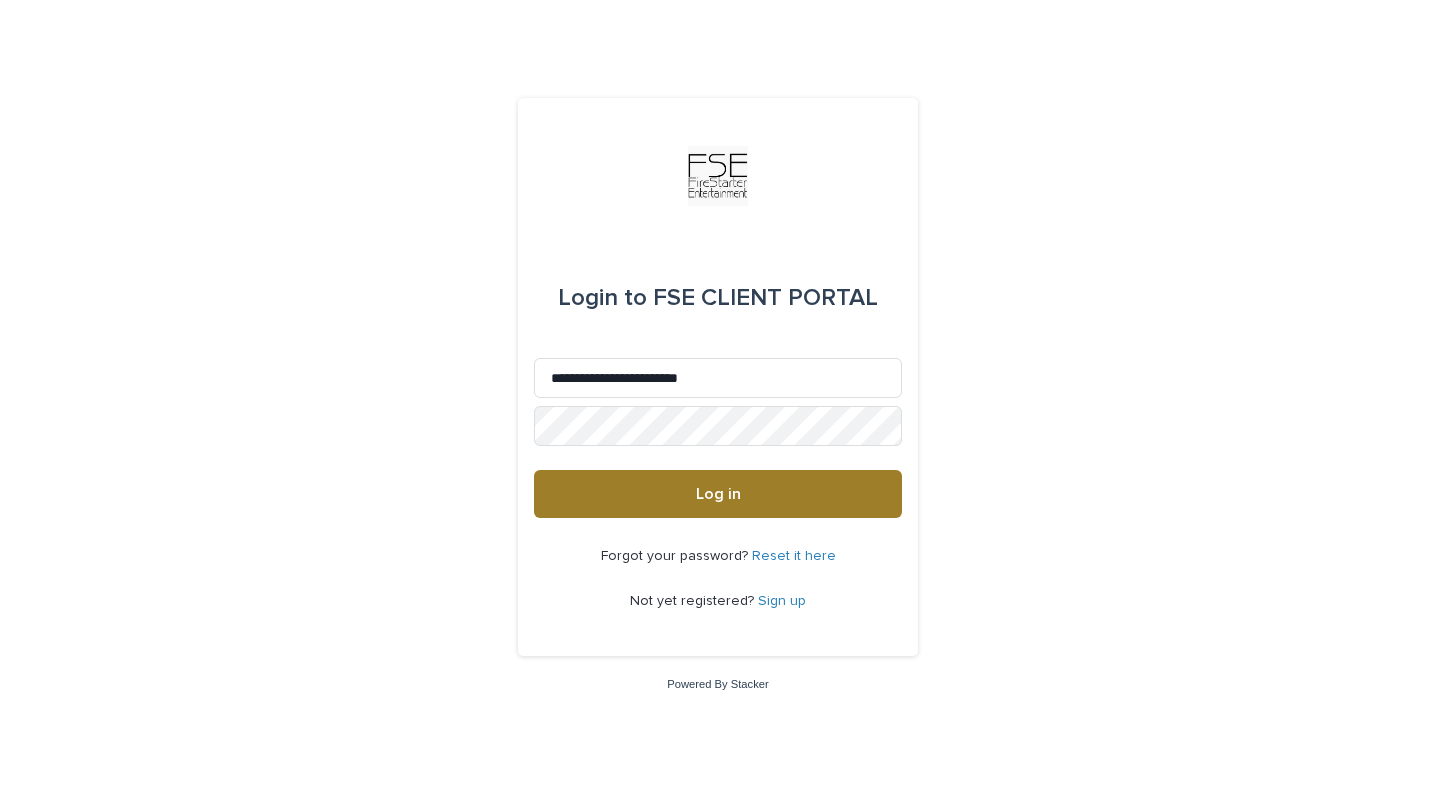 click on "Log in" at bounding box center [718, 494] 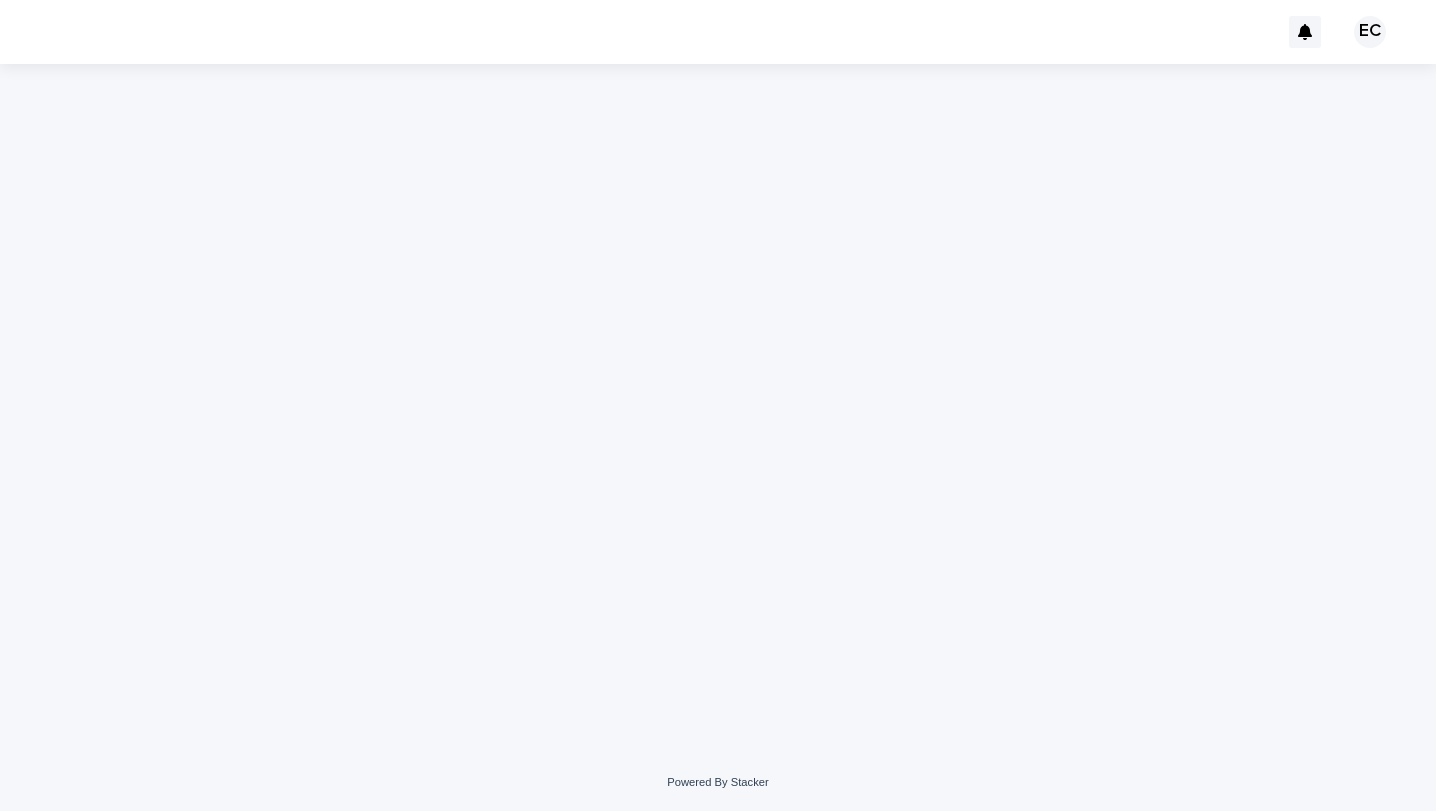 scroll, scrollTop: 0, scrollLeft: 0, axis: both 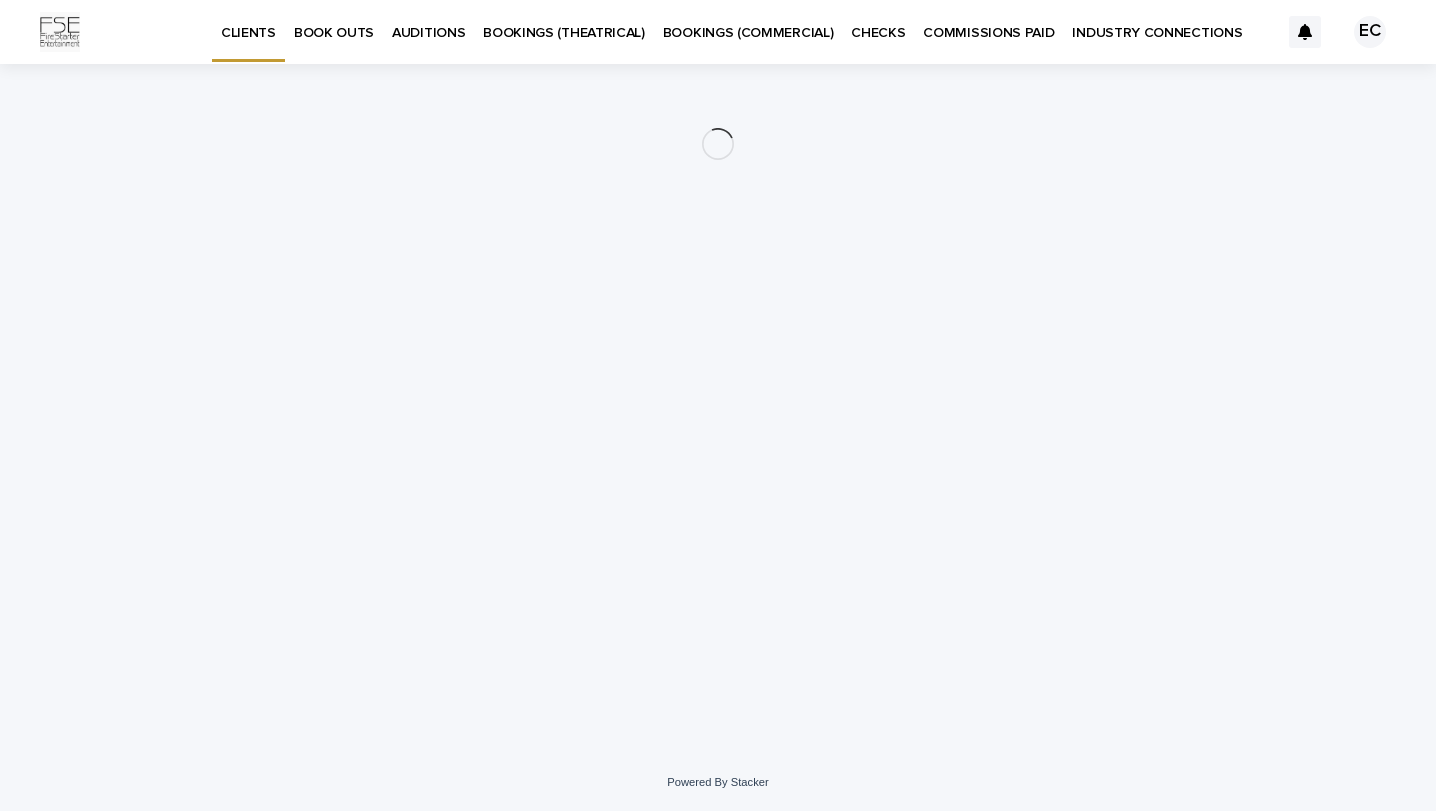 click on "BOOK OUTS" at bounding box center [334, 21] 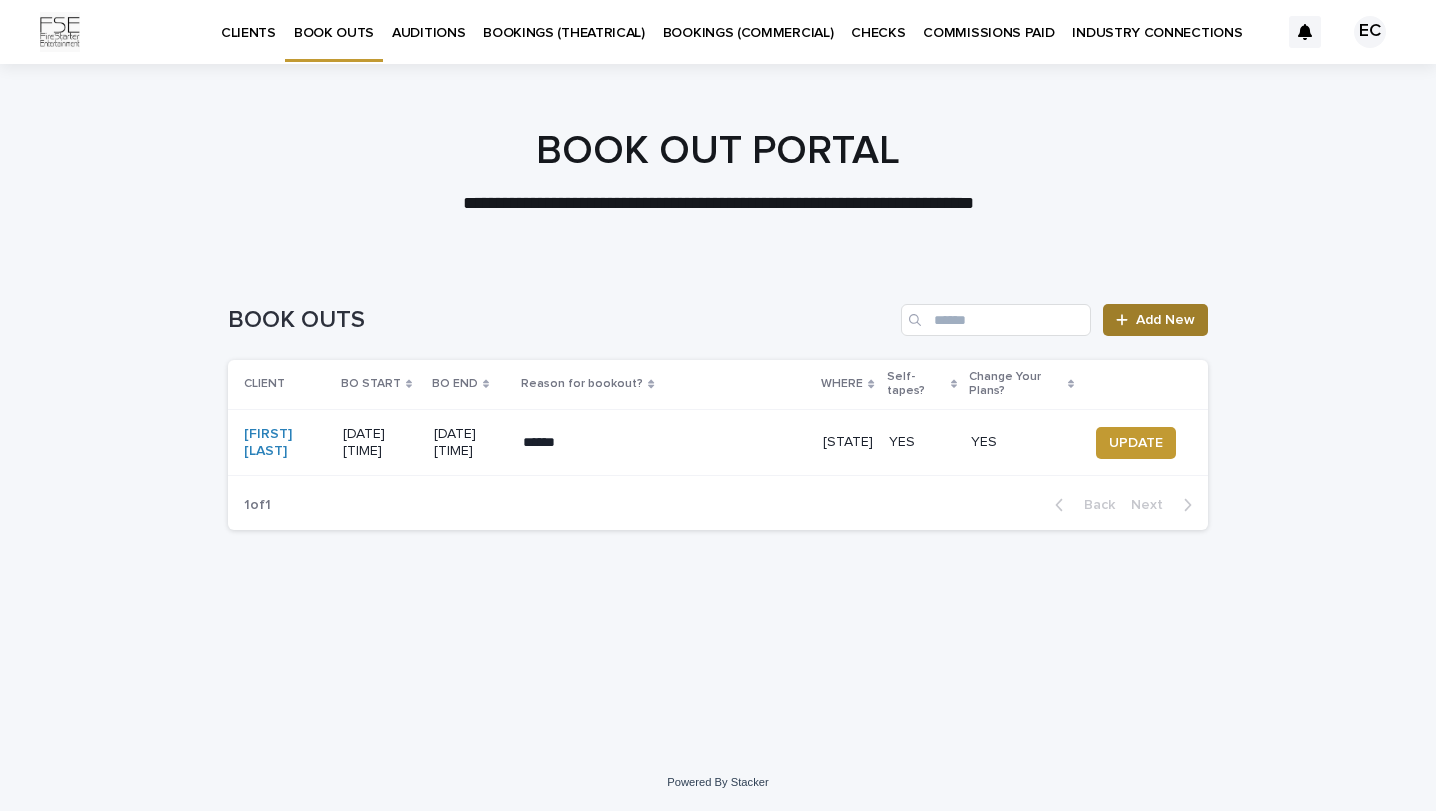 click on "Add New" at bounding box center (1165, 320) 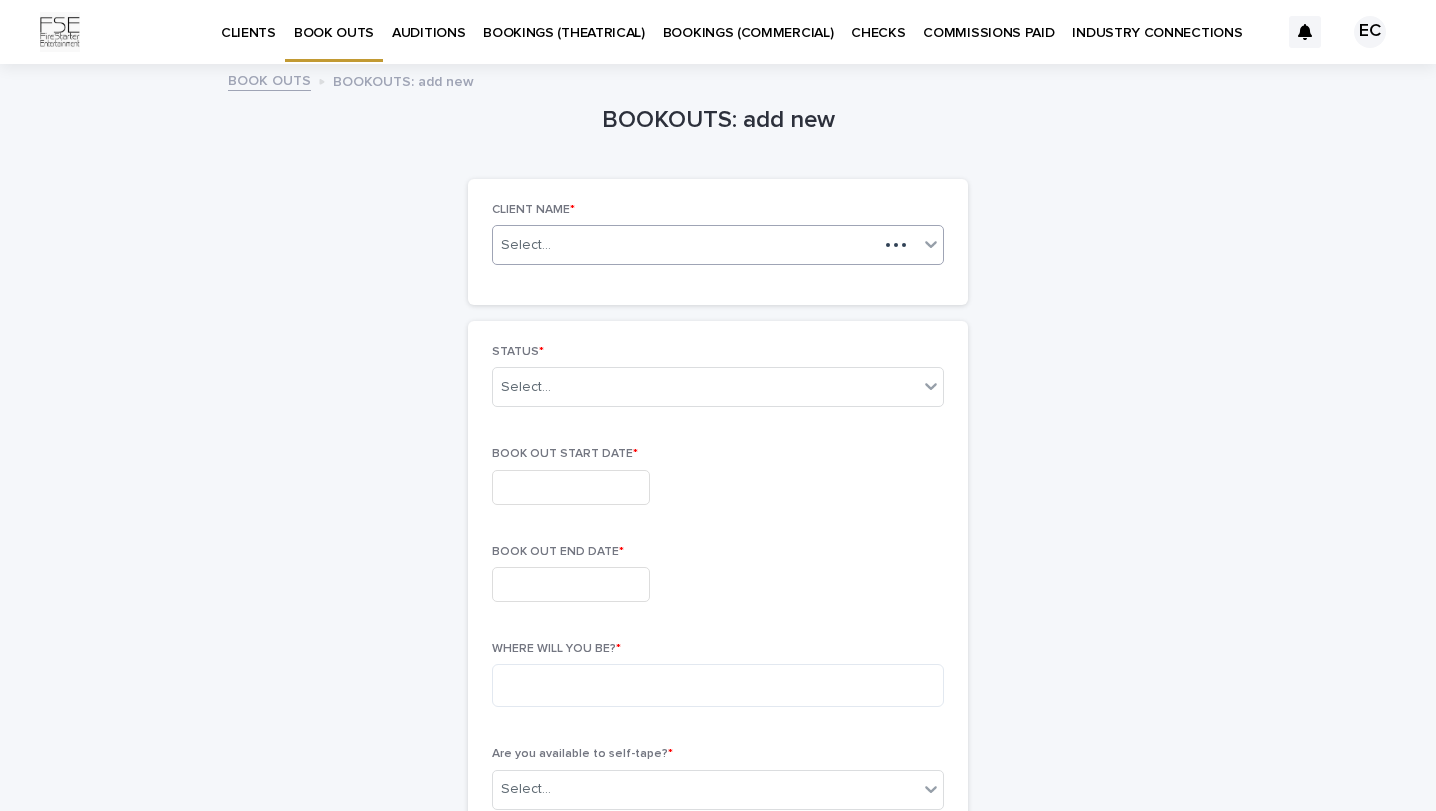click on "Select..." at bounding box center (685, 245) 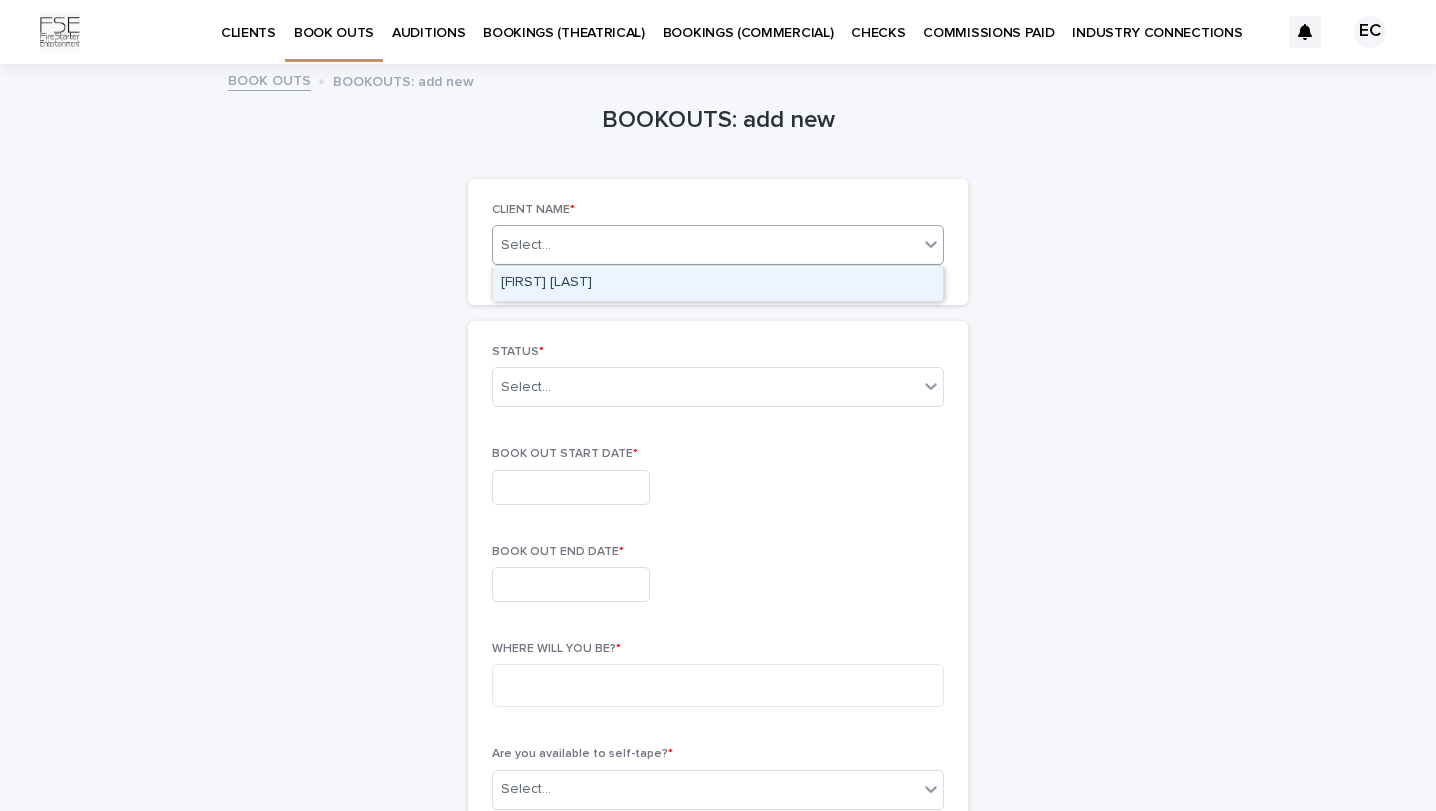 click on "[FIRST] [LAST]" at bounding box center [718, 283] 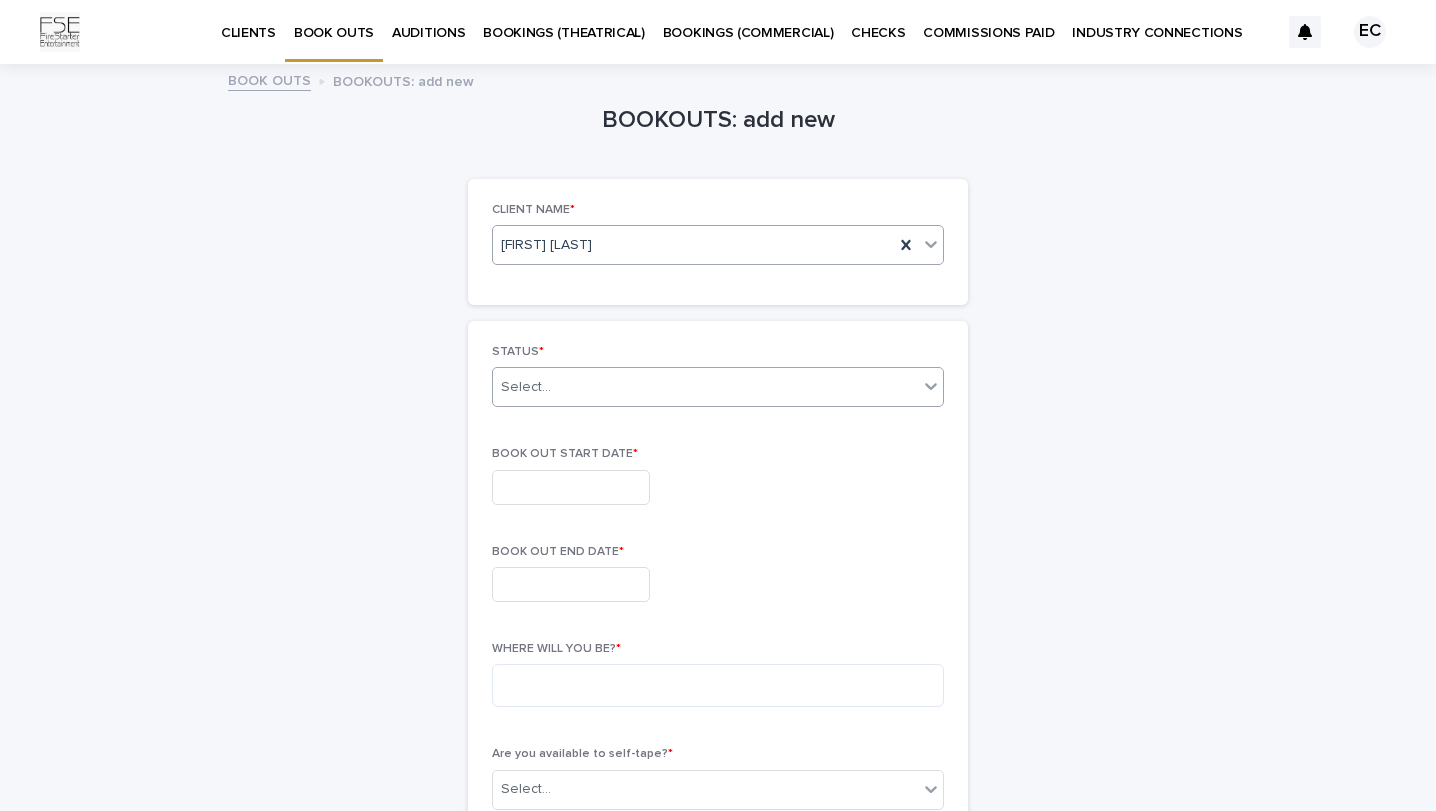 click on "Select..." at bounding box center [705, 387] 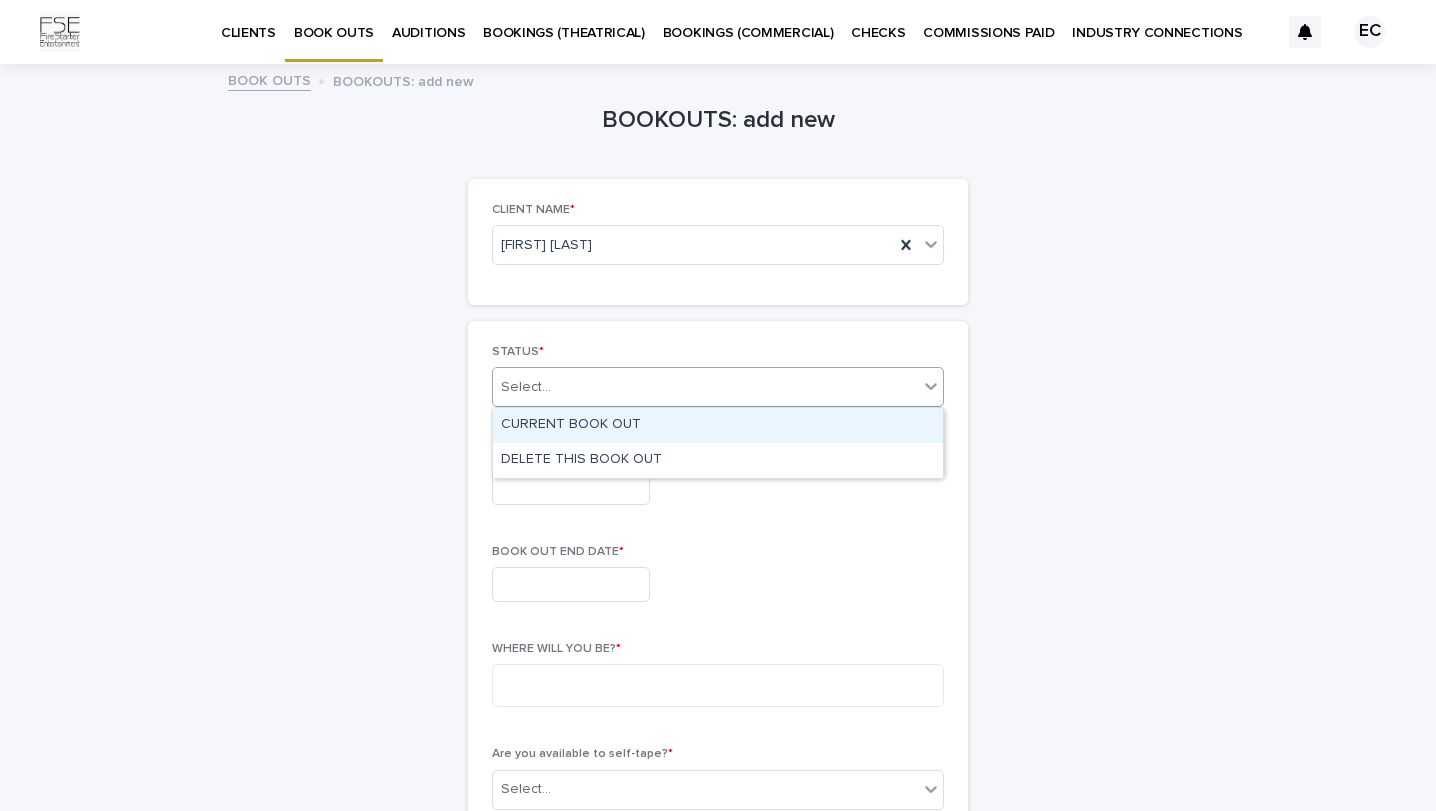 click on "CURRENT BOOK OUT" at bounding box center (718, 425) 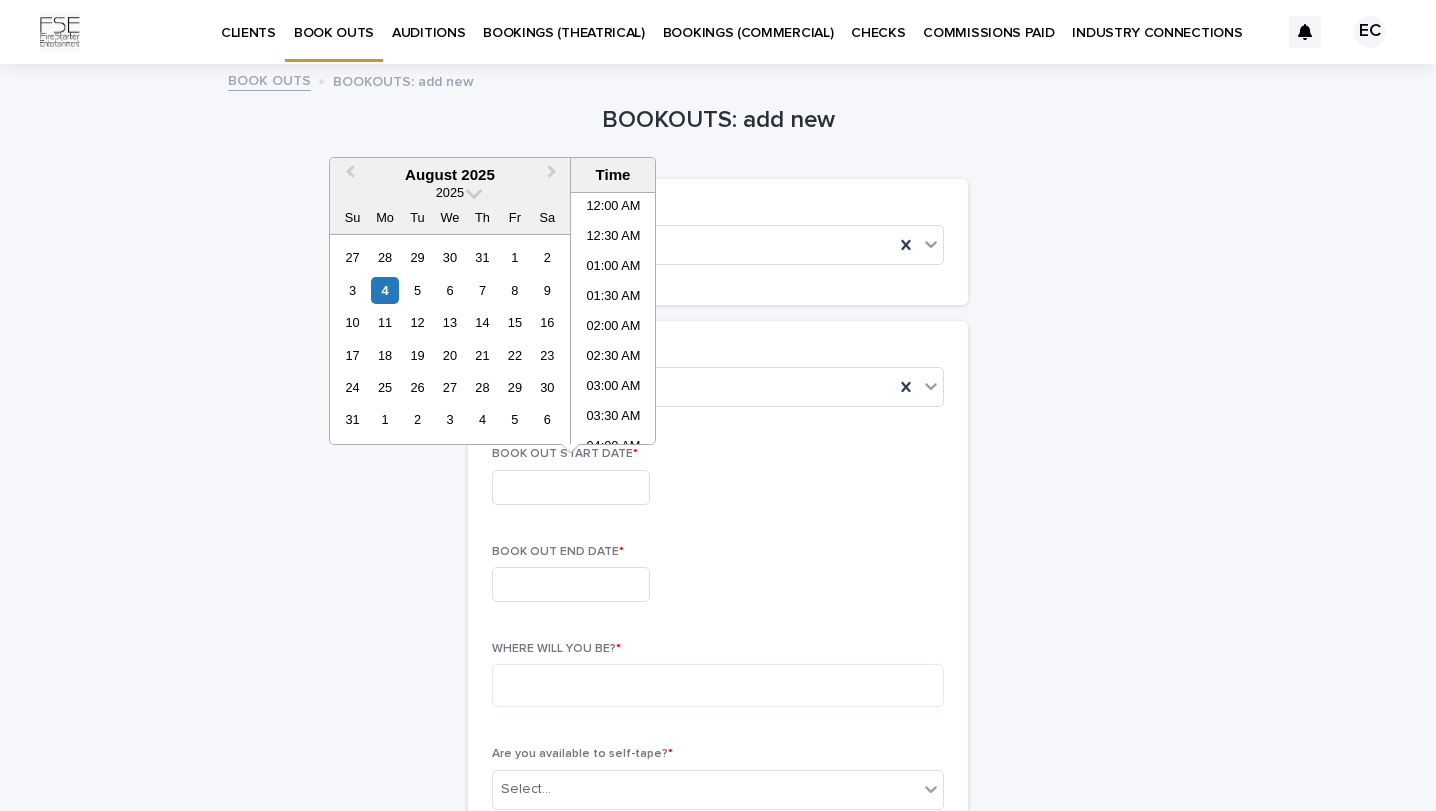 scroll, scrollTop: 609, scrollLeft: 0, axis: vertical 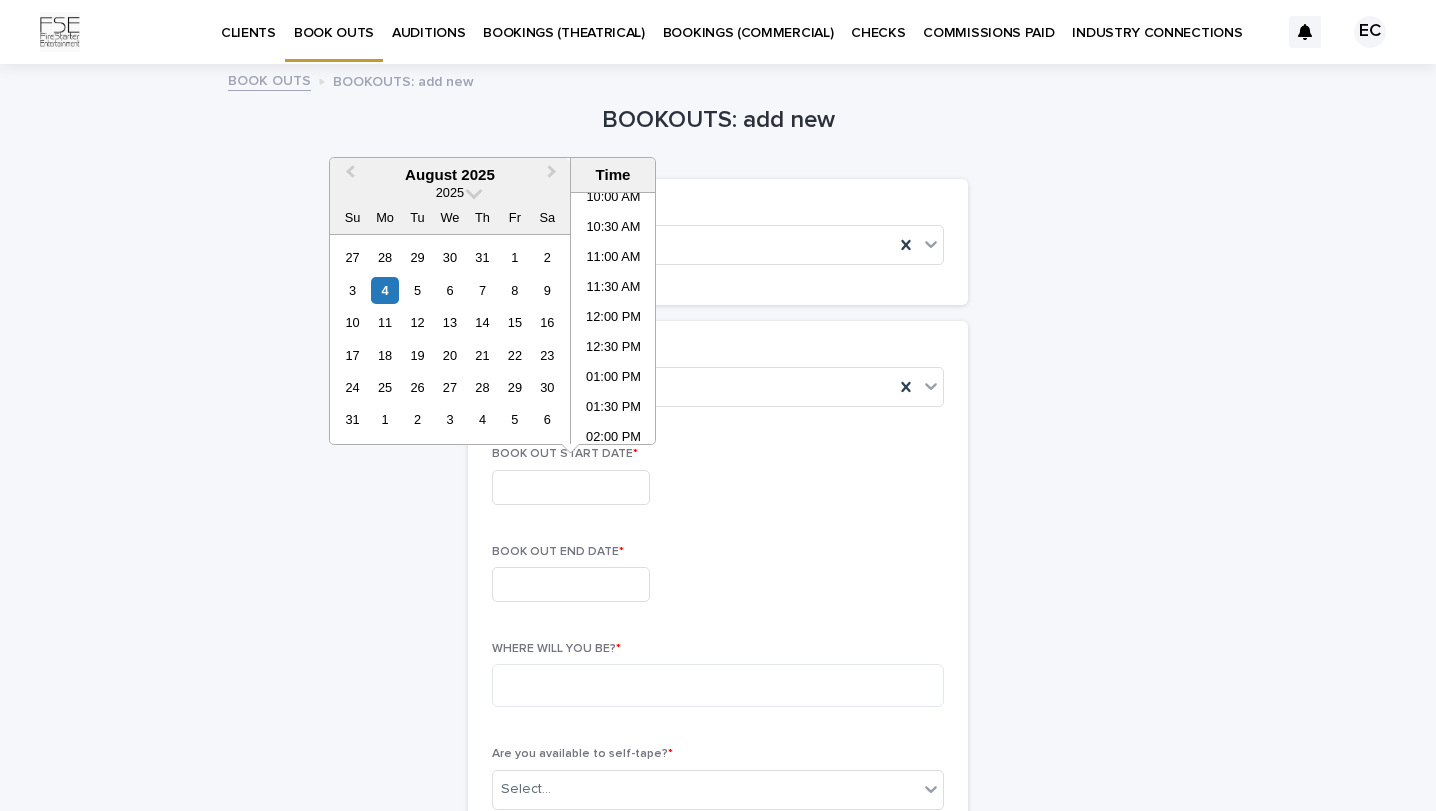 click at bounding box center (571, 487) 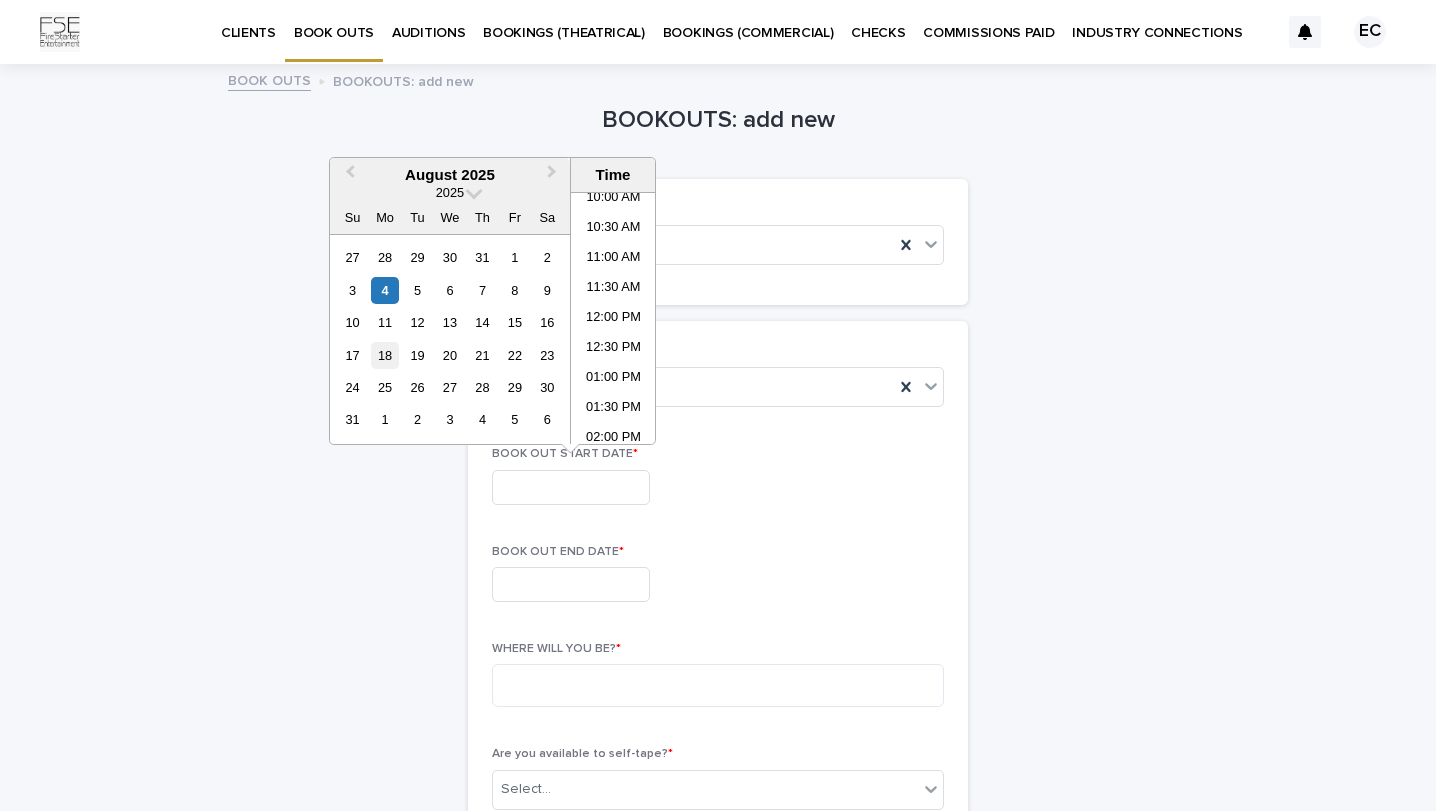 click on "18" at bounding box center (384, 355) 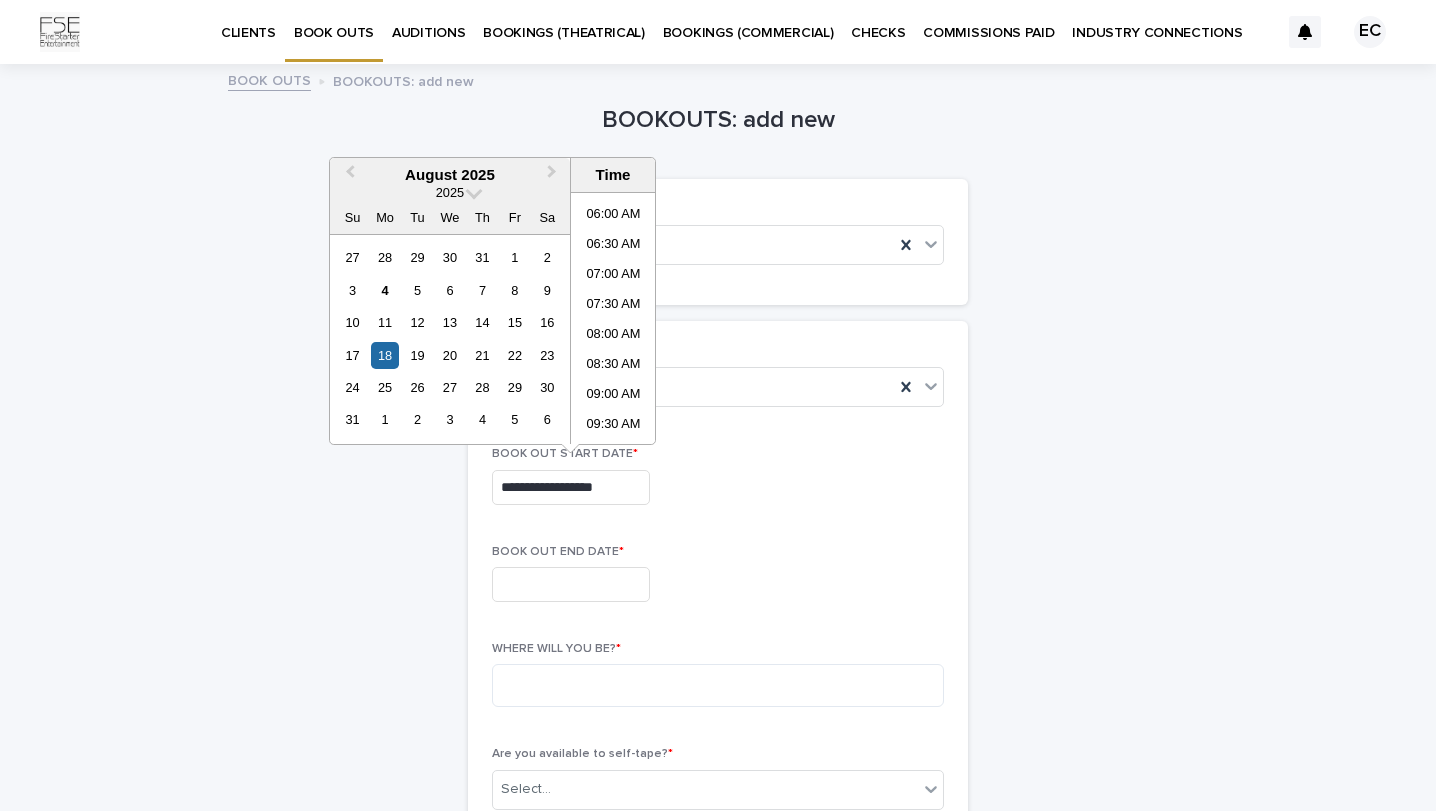 scroll, scrollTop: 346, scrollLeft: 0, axis: vertical 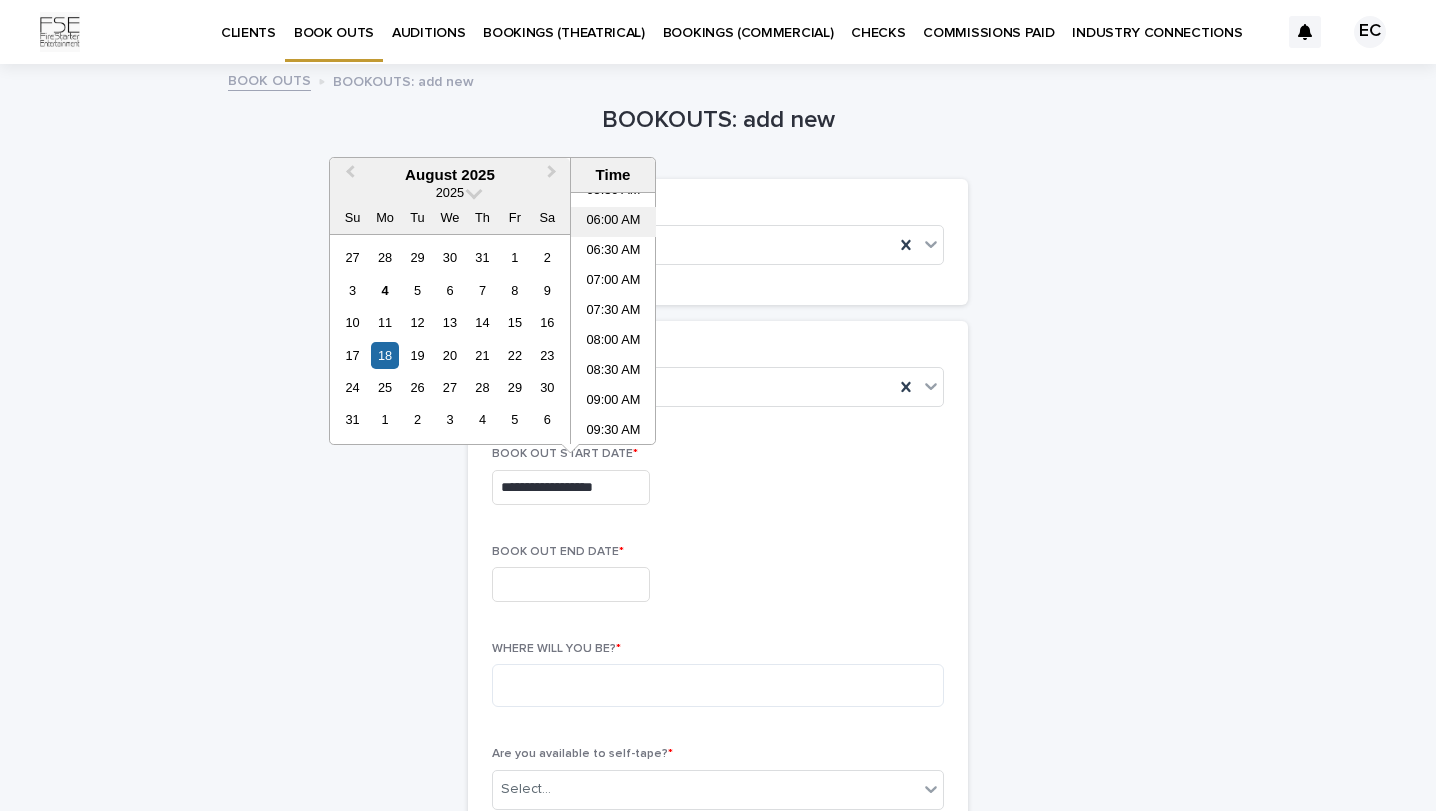 click on "06:00 AM" at bounding box center [613, 222] 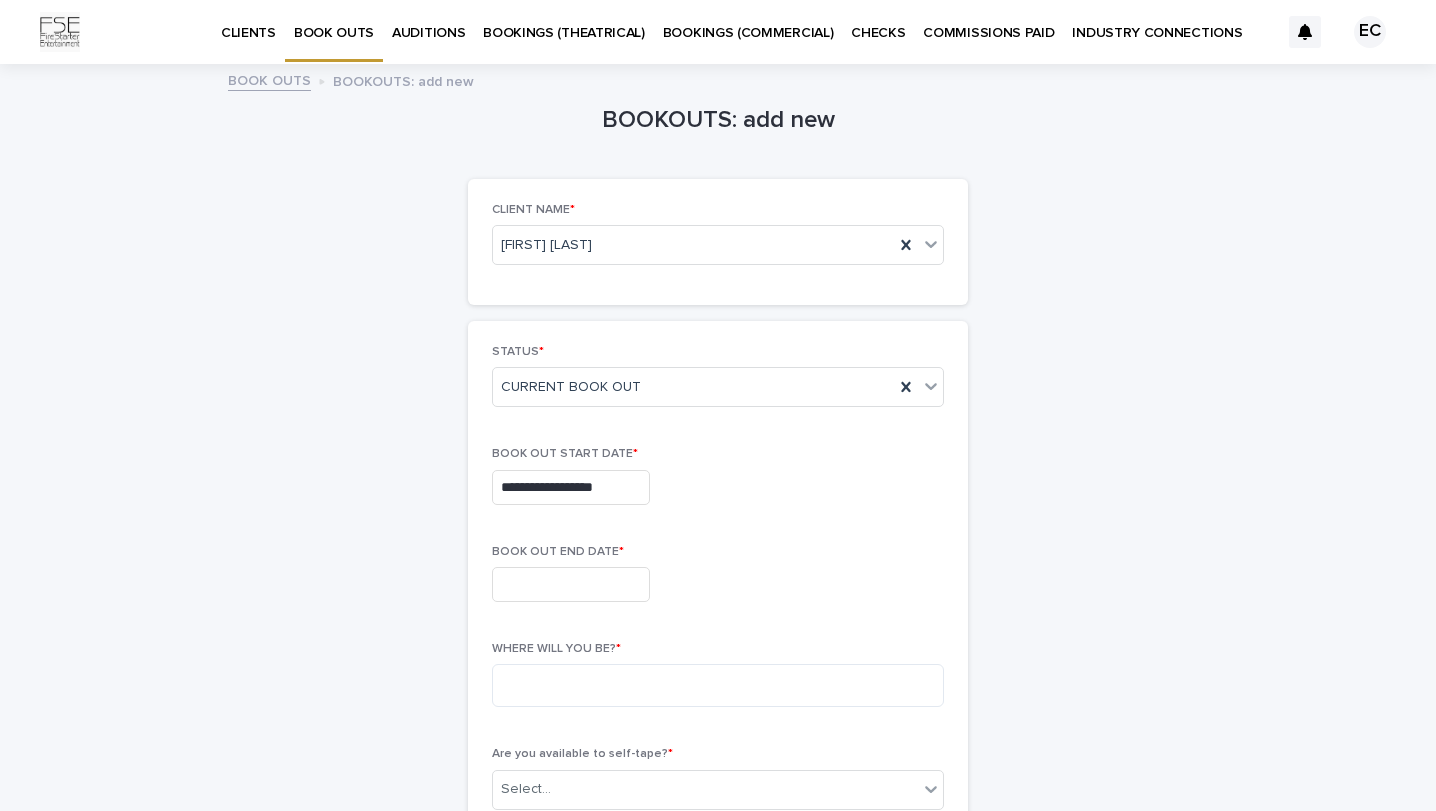 type on "**********" 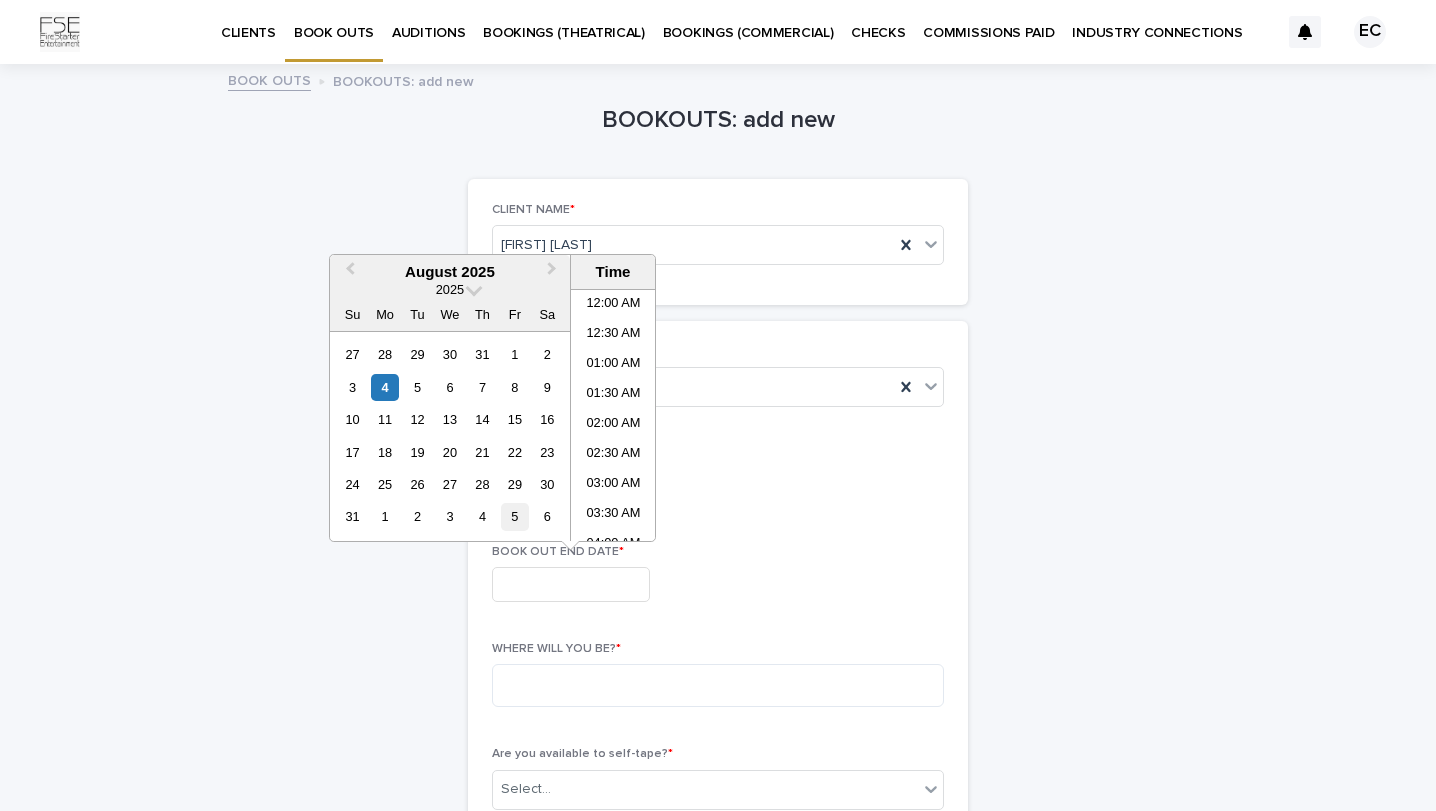 scroll, scrollTop: 609, scrollLeft: 0, axis: vertical 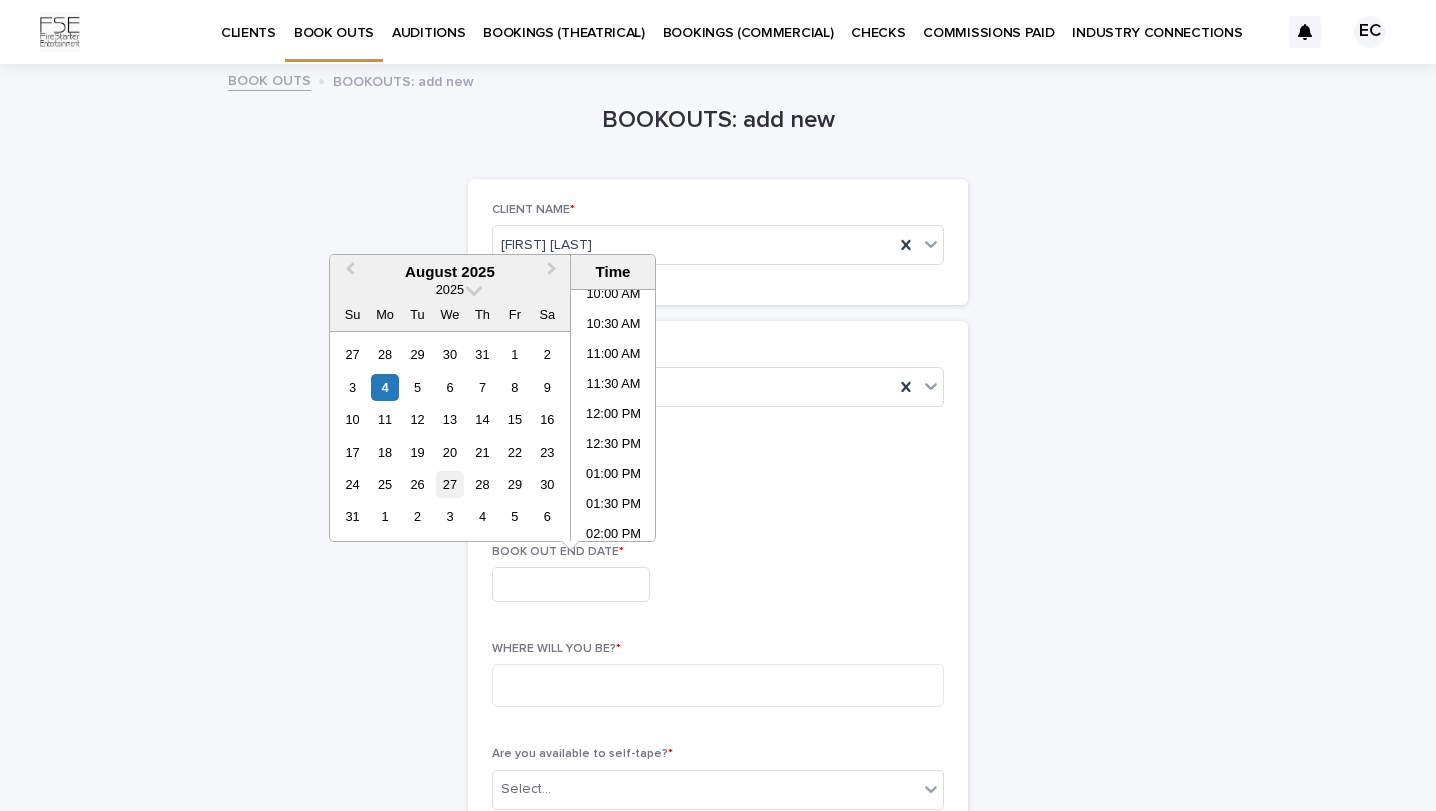 click on "27" at bounding box center (449, 484) 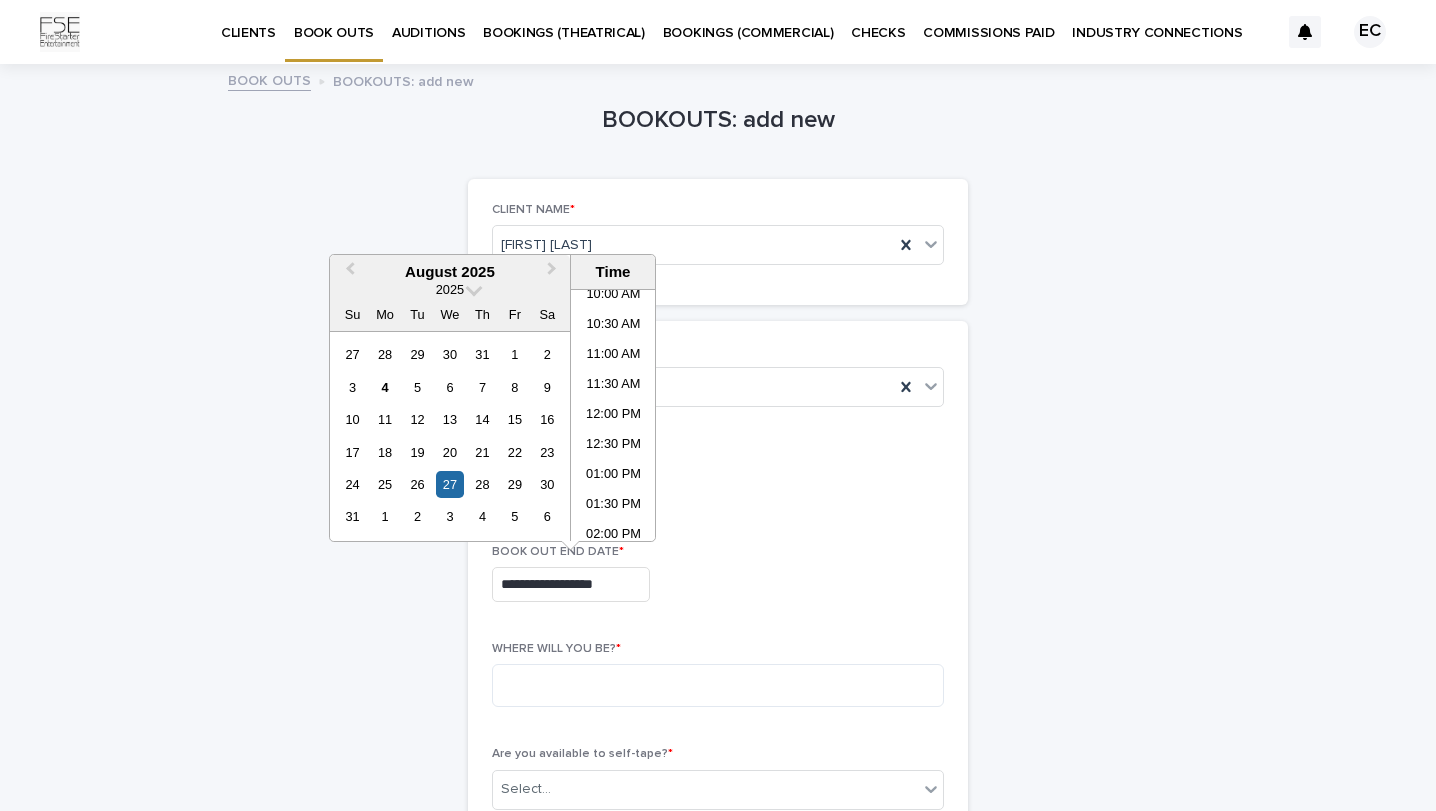 scroll, scrollTop: 1189, scrollLeft: 0, axis: vertical 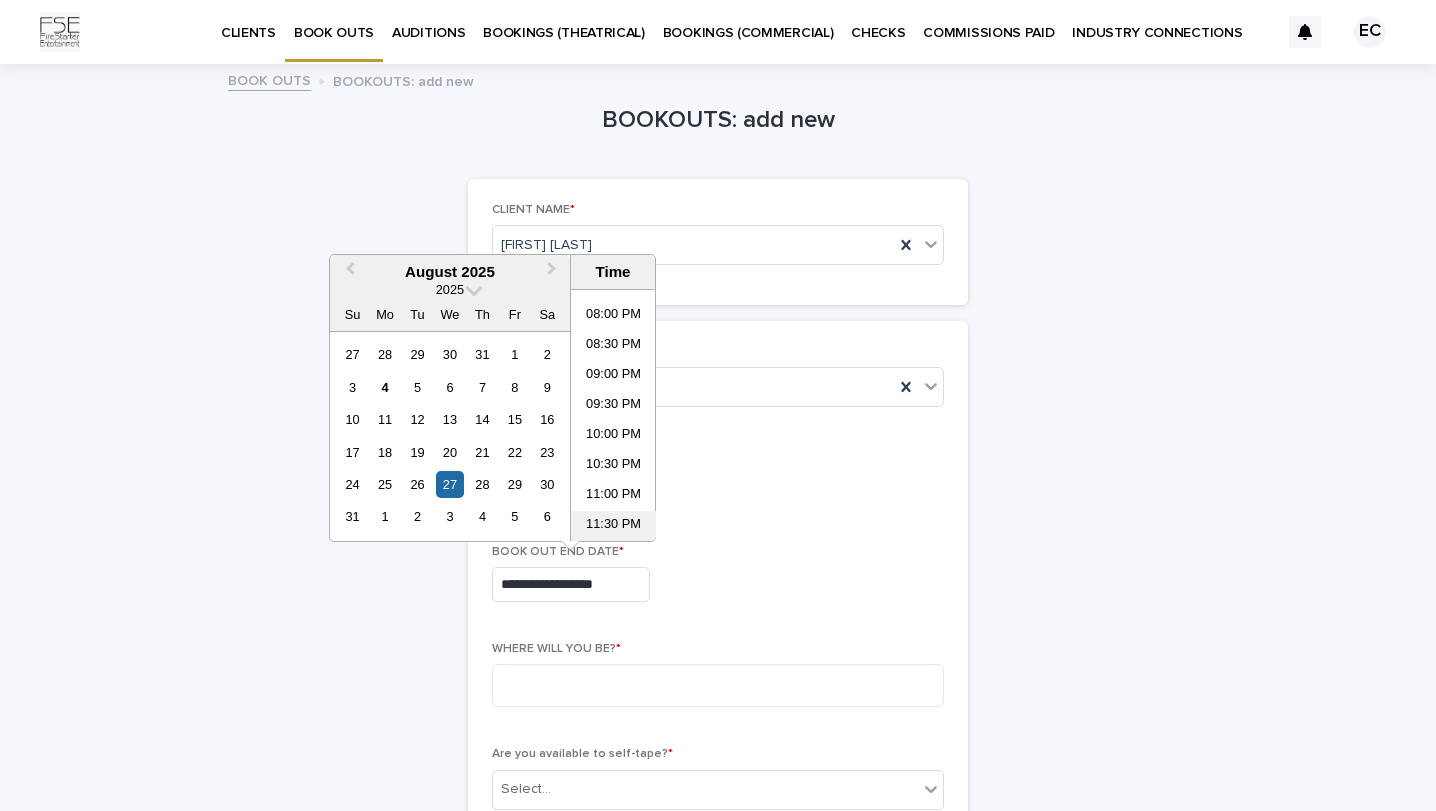 click on "11:30 PM" at bounding box center (613, 526) 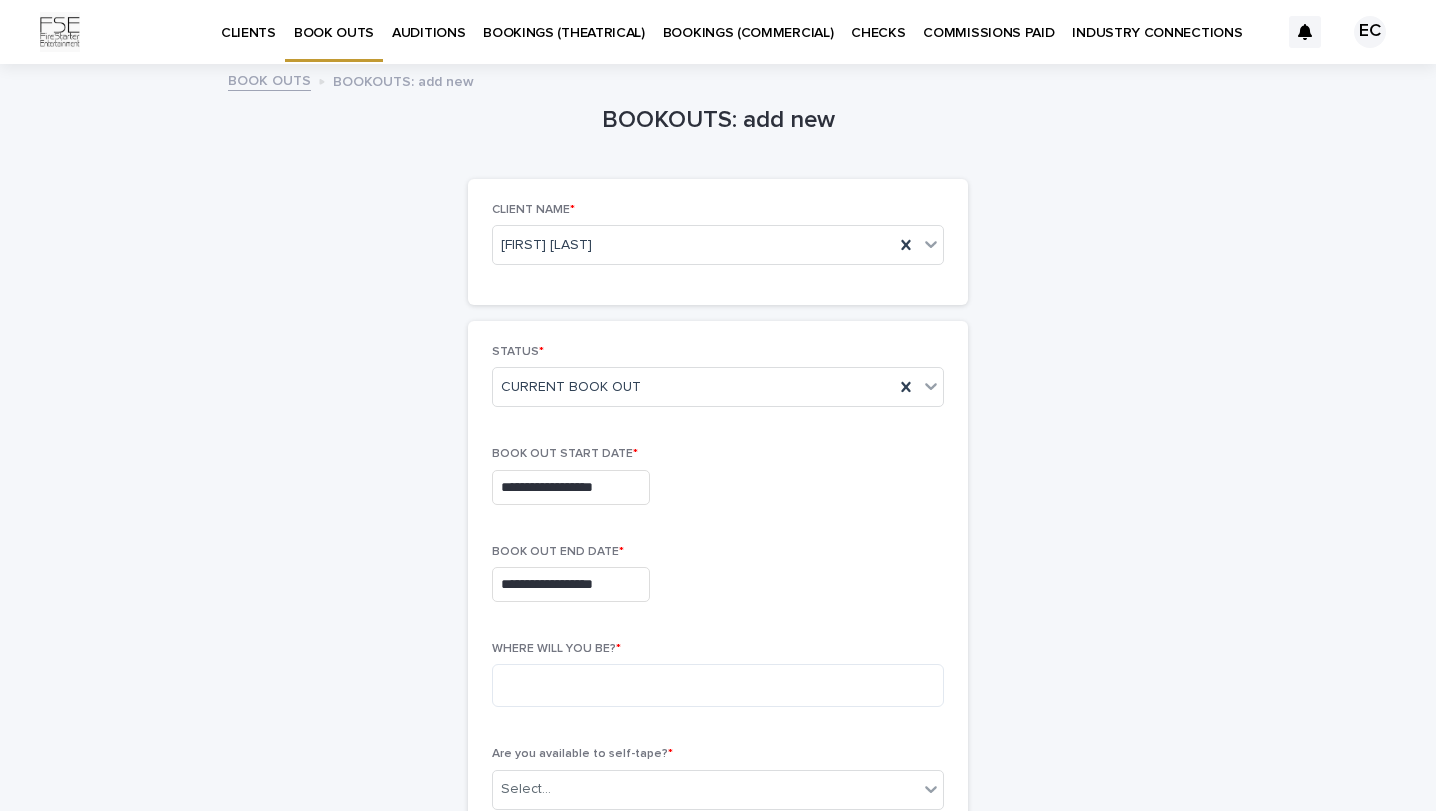 type on "**********" 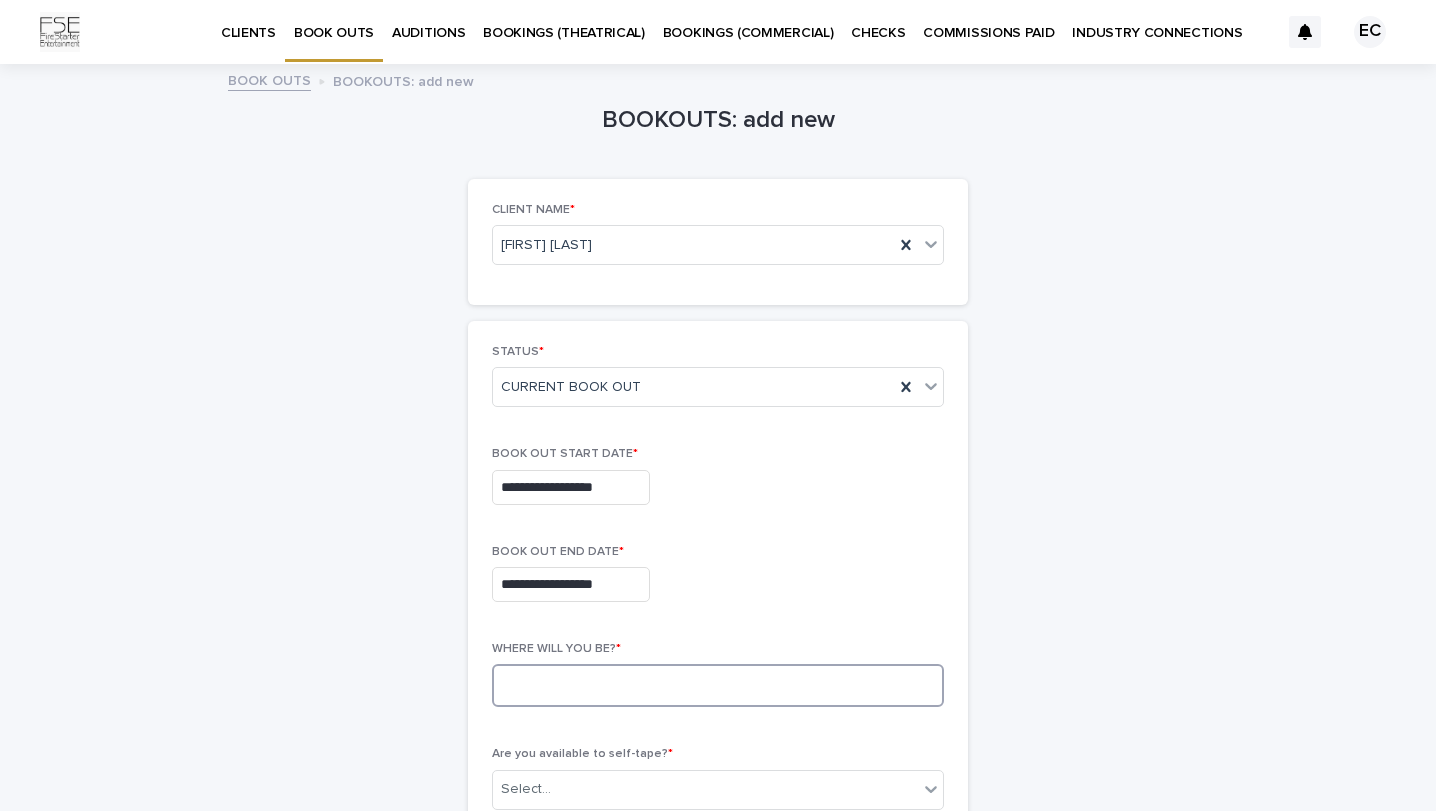click at bounding box center (718, 685) 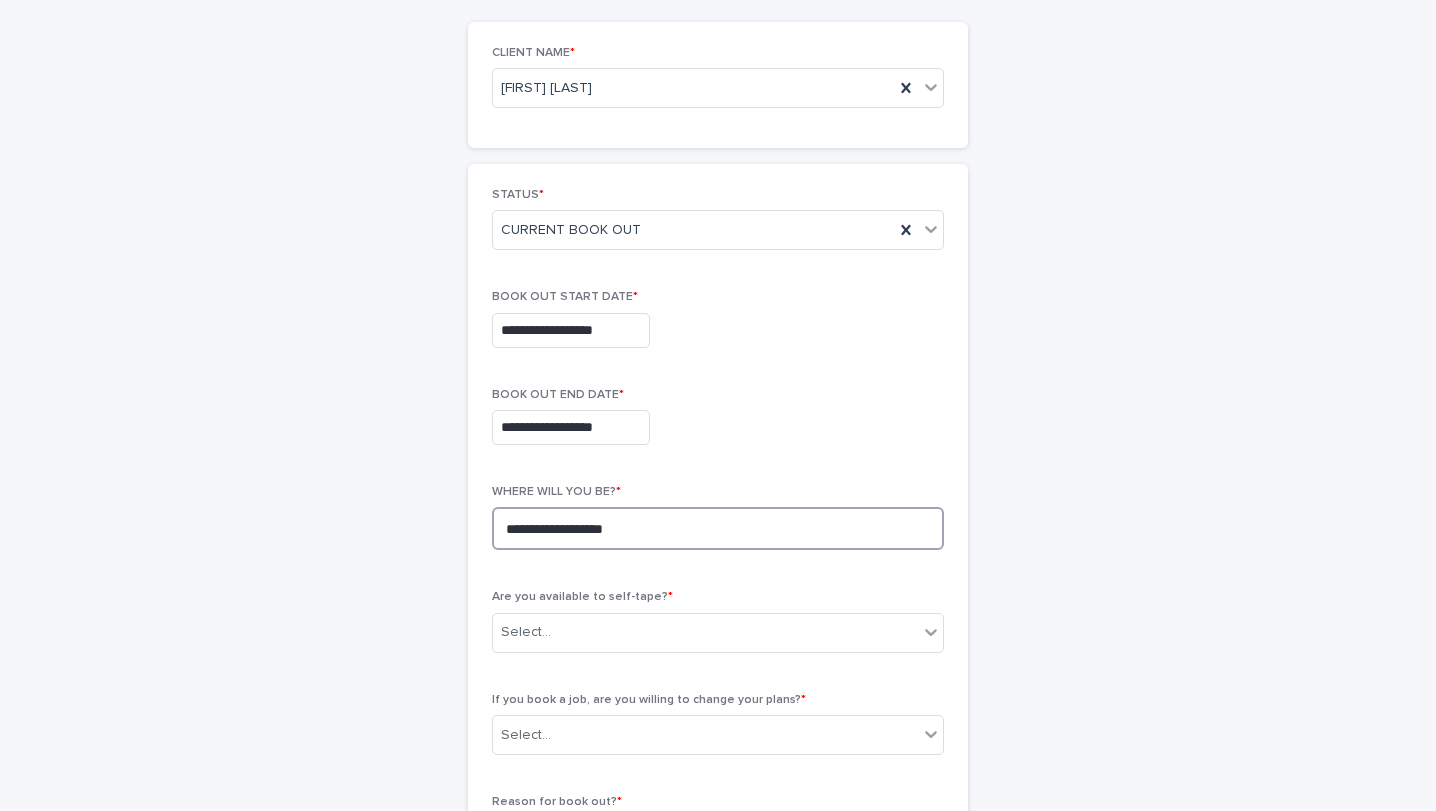 scroll, scrollTop: 198, scrollLeft: 0, axis: vertical 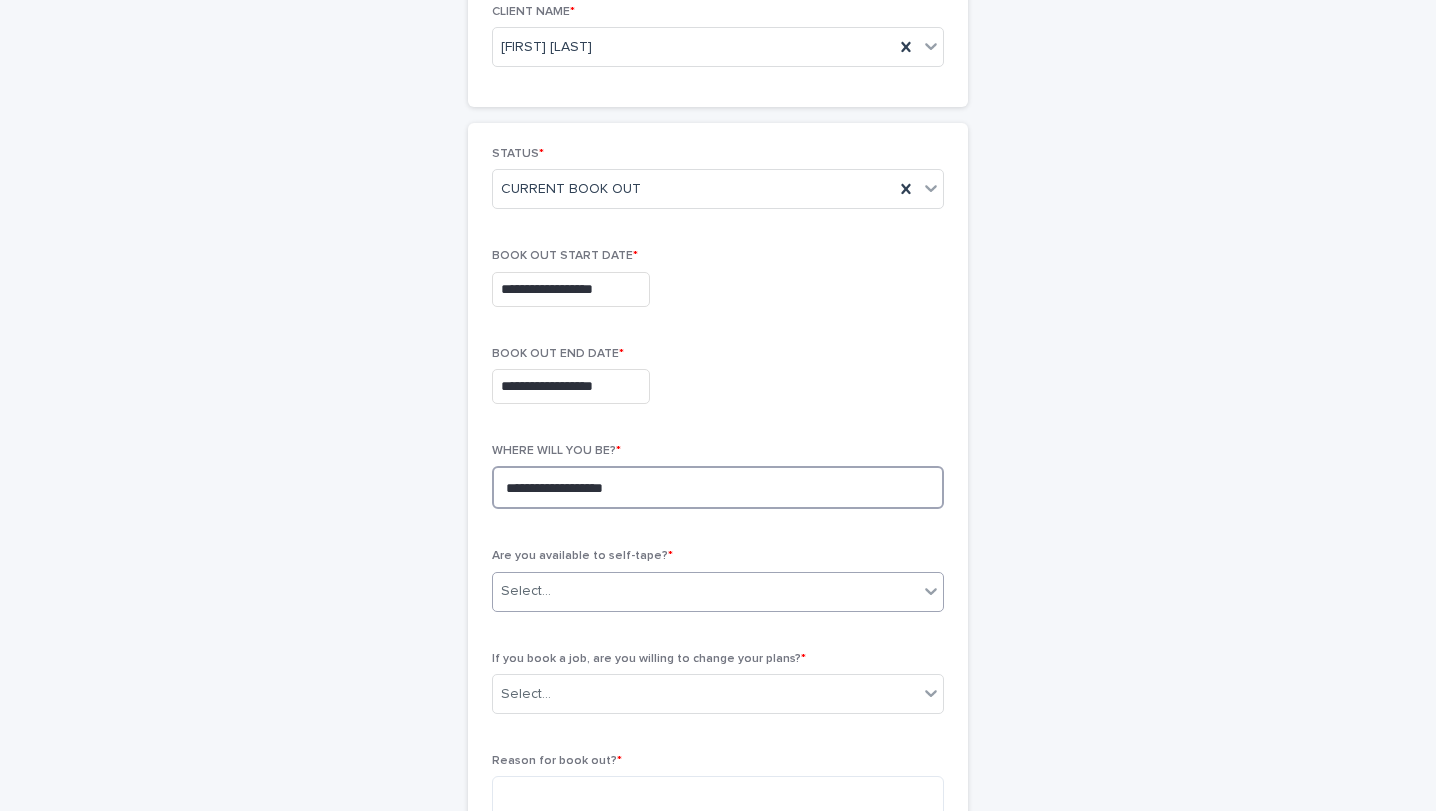 type on "**********" 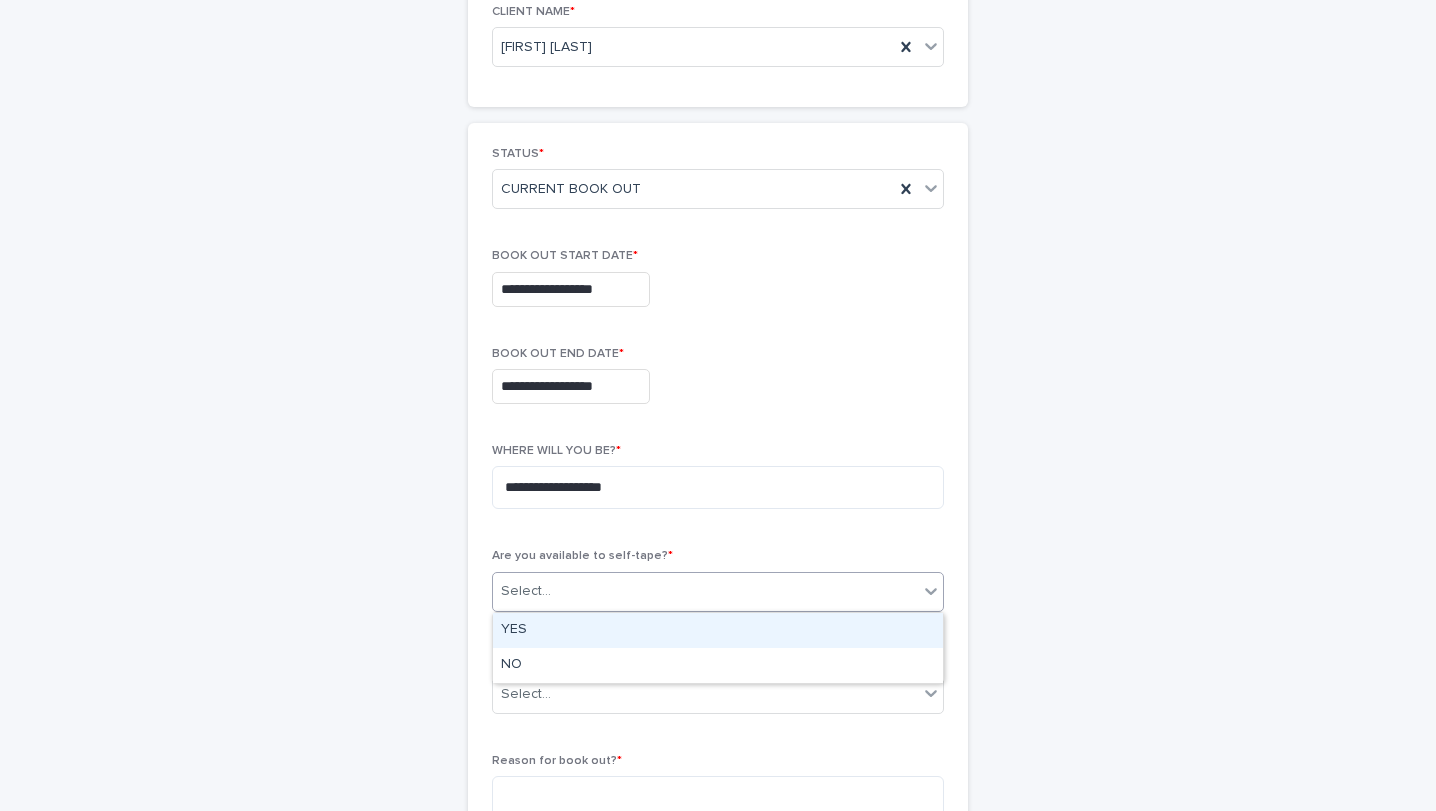 click on "Select..." at bounding box center (705, 591) 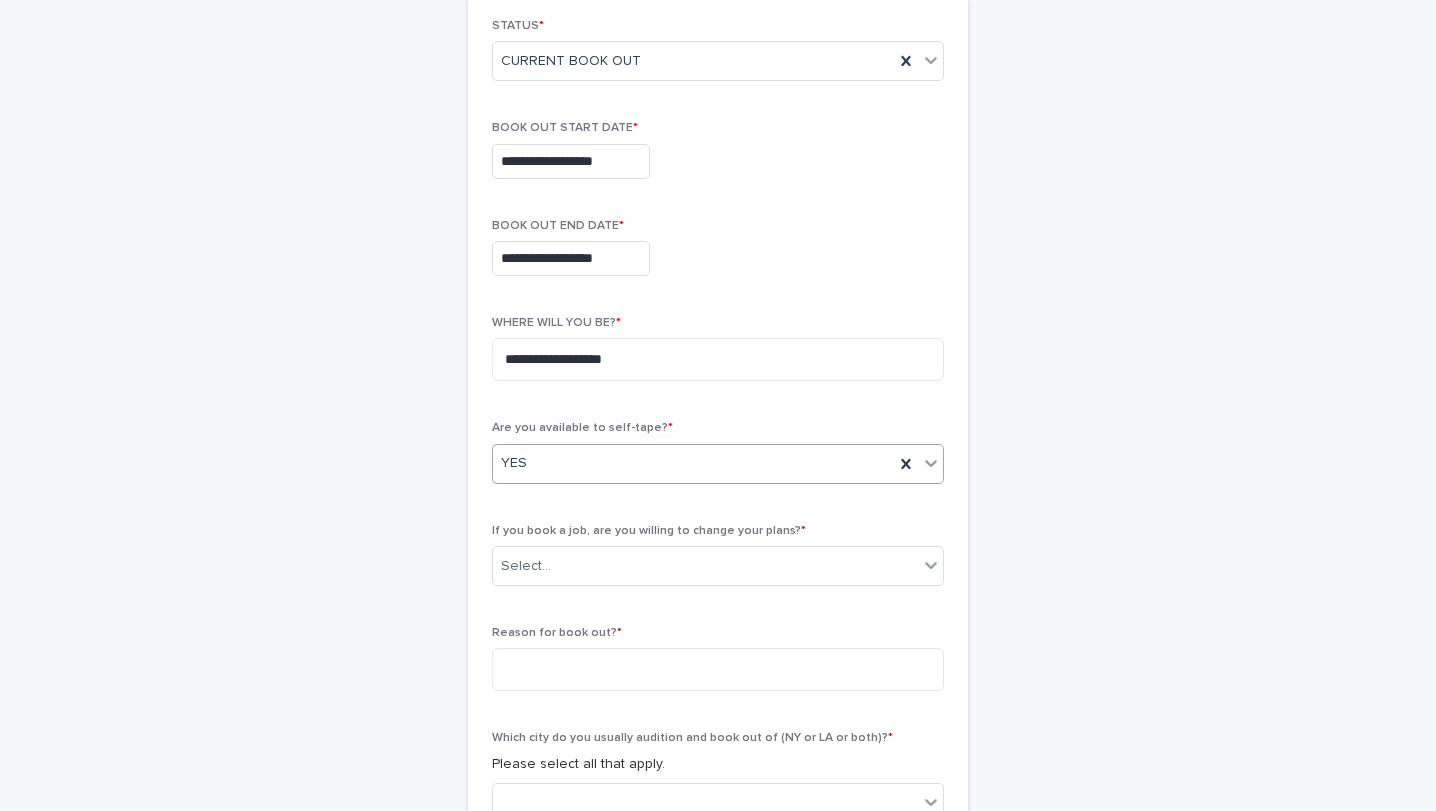 scroll, scrollTop: 336, scrollLeft: 0, axis: vertical 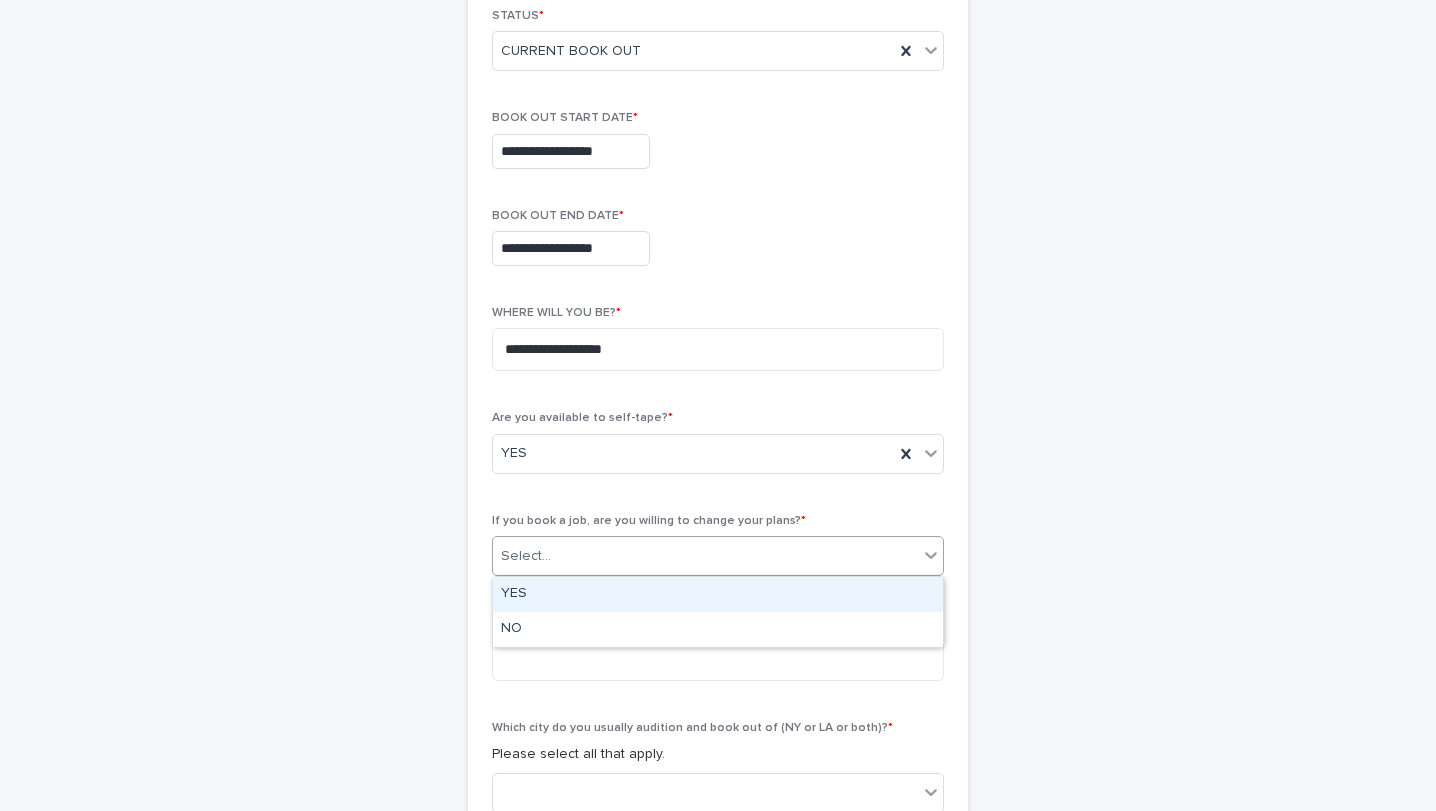 click on "Select..." at bounding box center (705, 556) 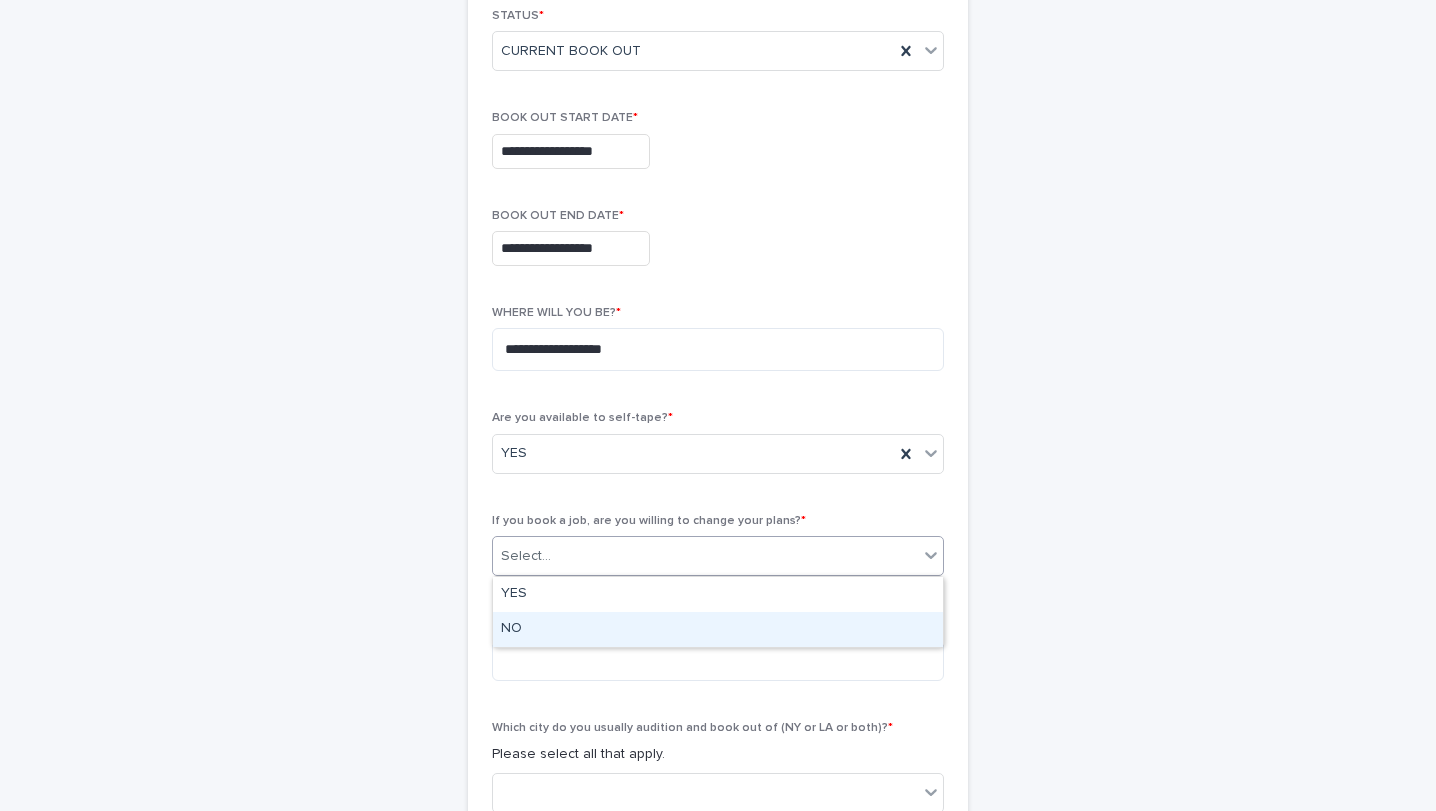 click on "NO" at bounding box center (718, 629) 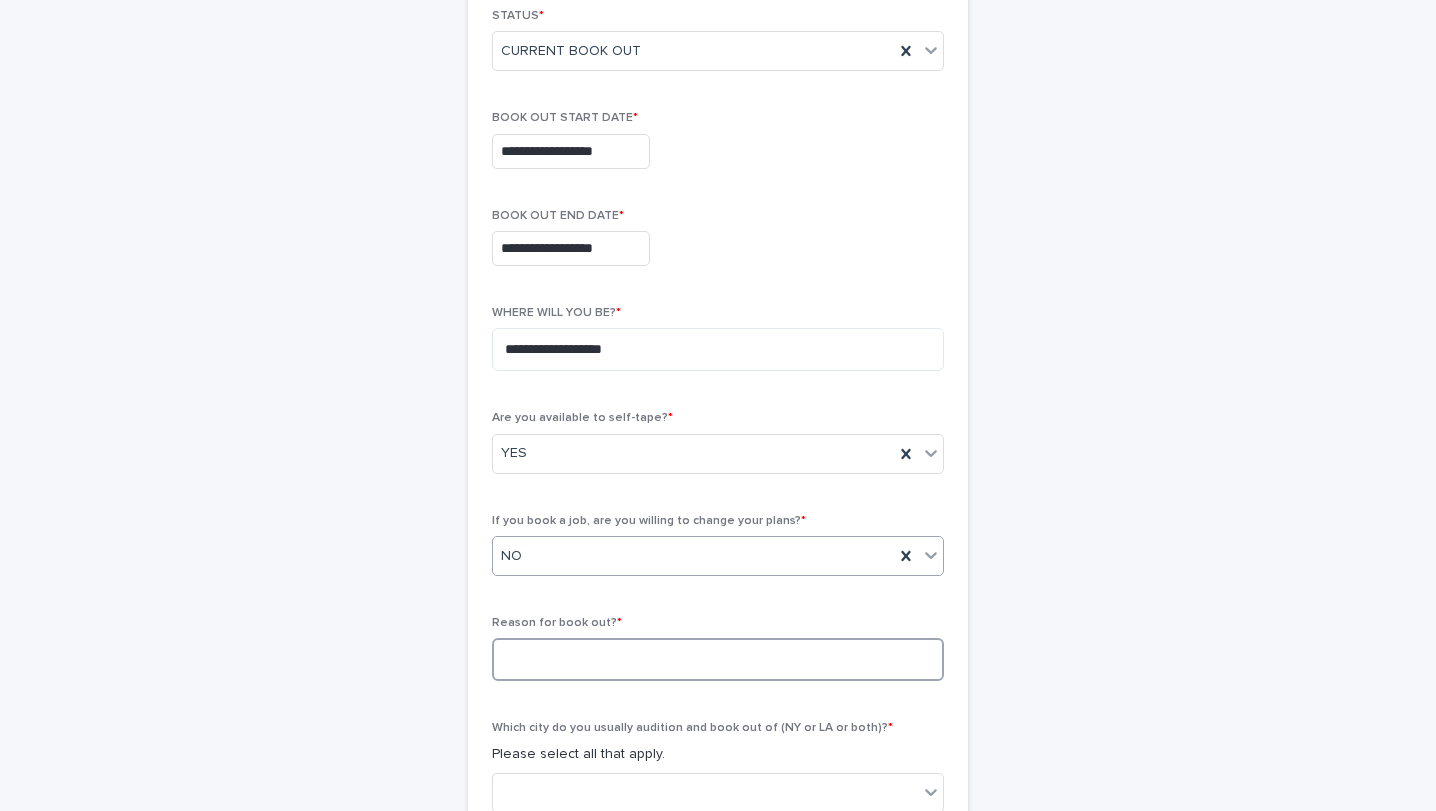 click at bounding box center [718, 659] 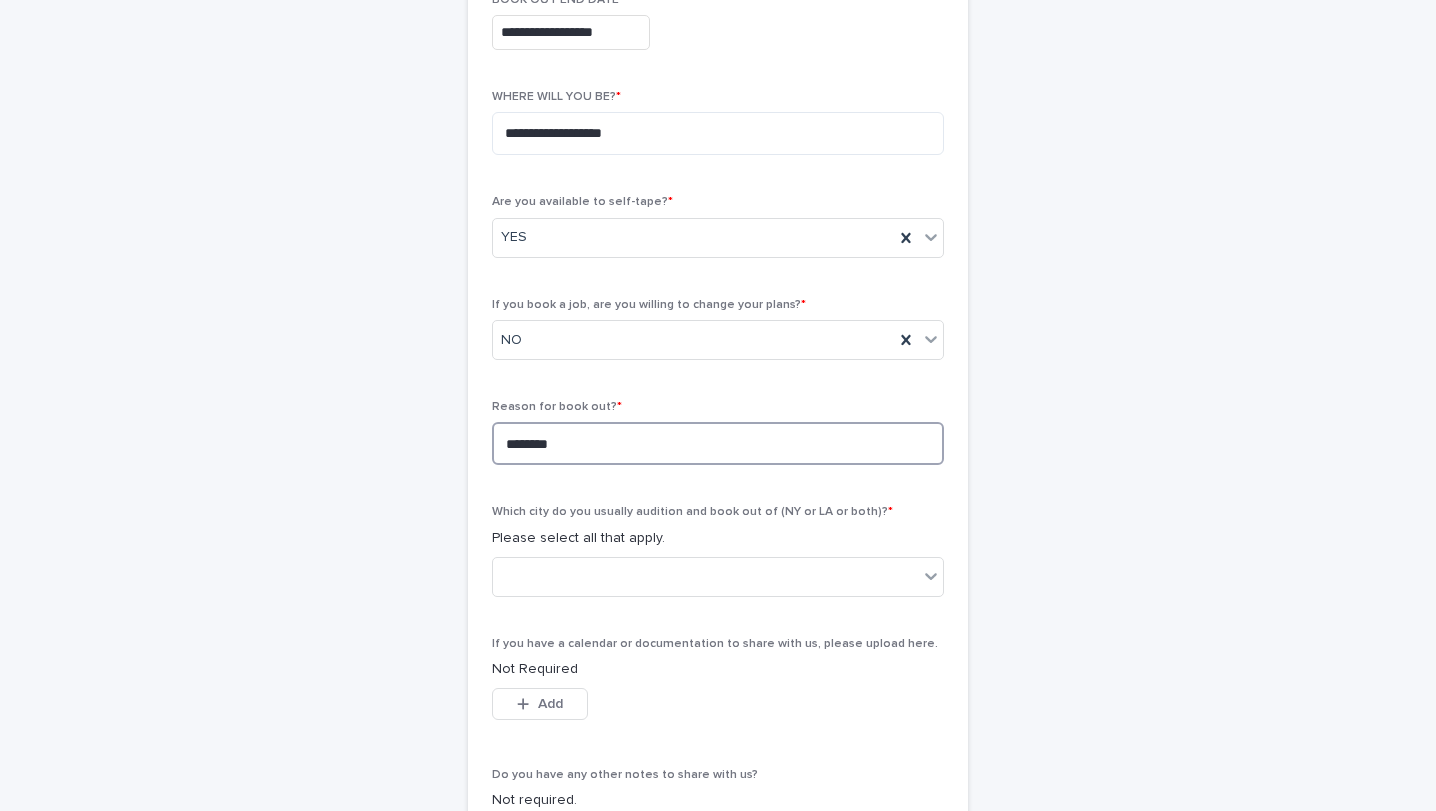 scroll, scrollTop: 556, scrollLeft: 0, axis: vertical 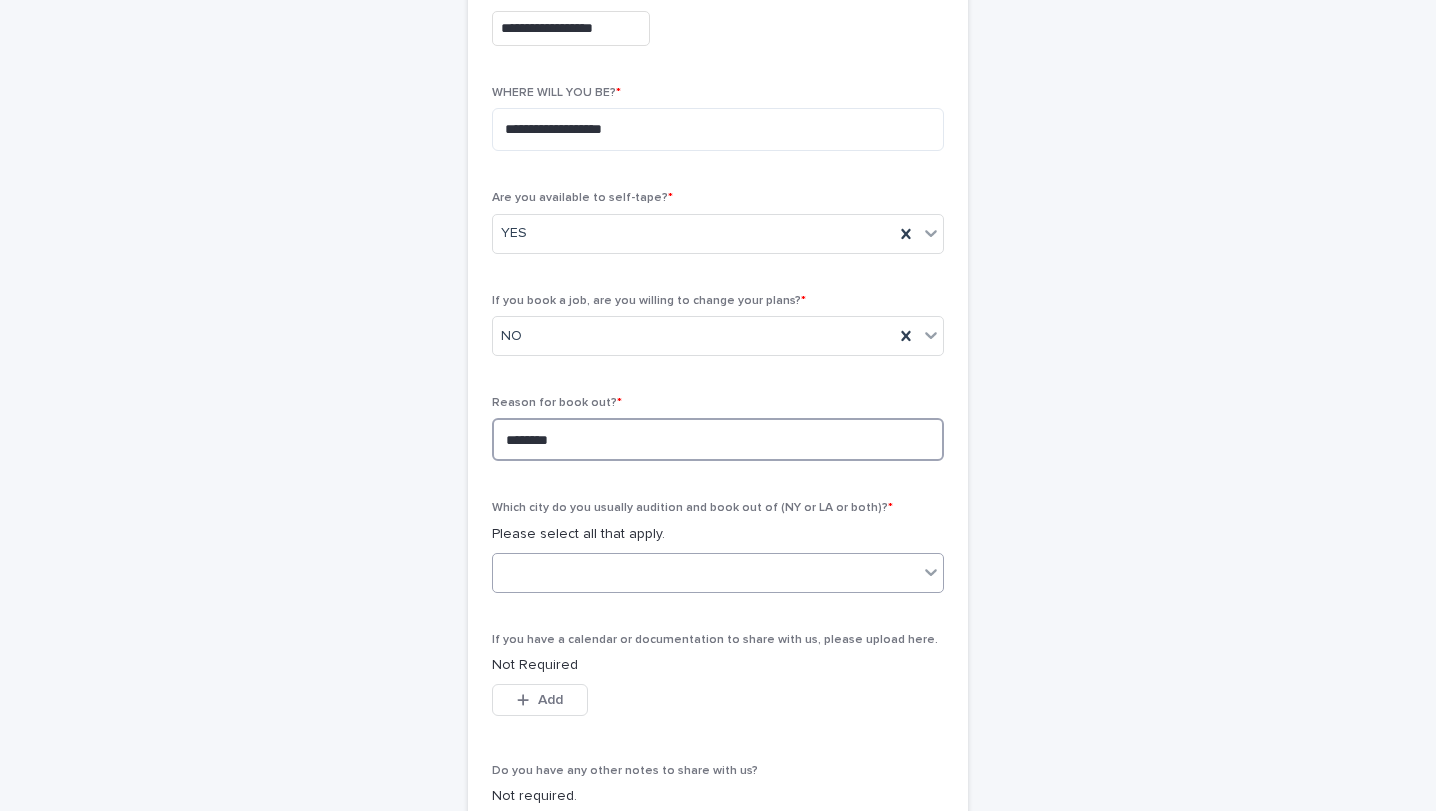 type on "********" 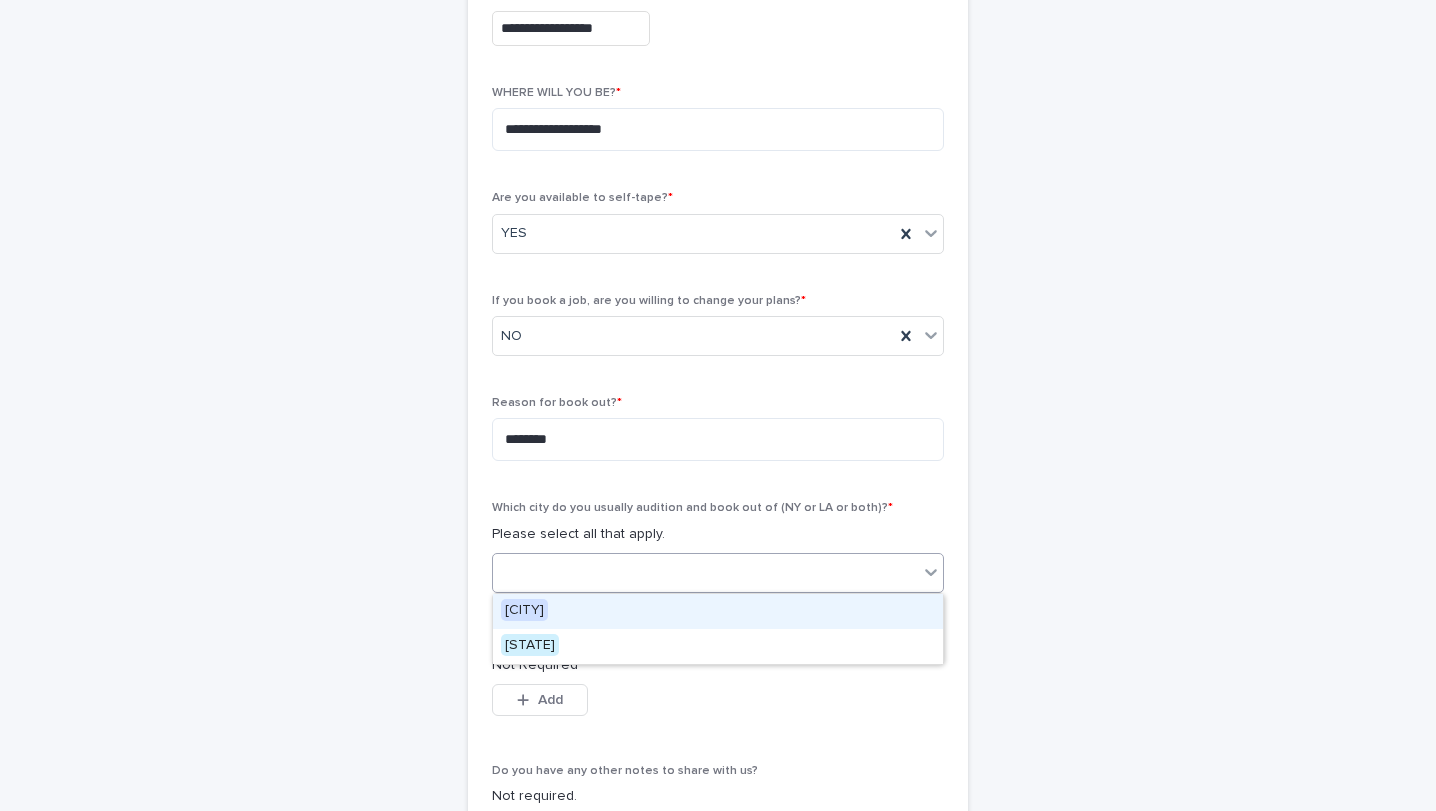 click at bounding box center [705, 572] 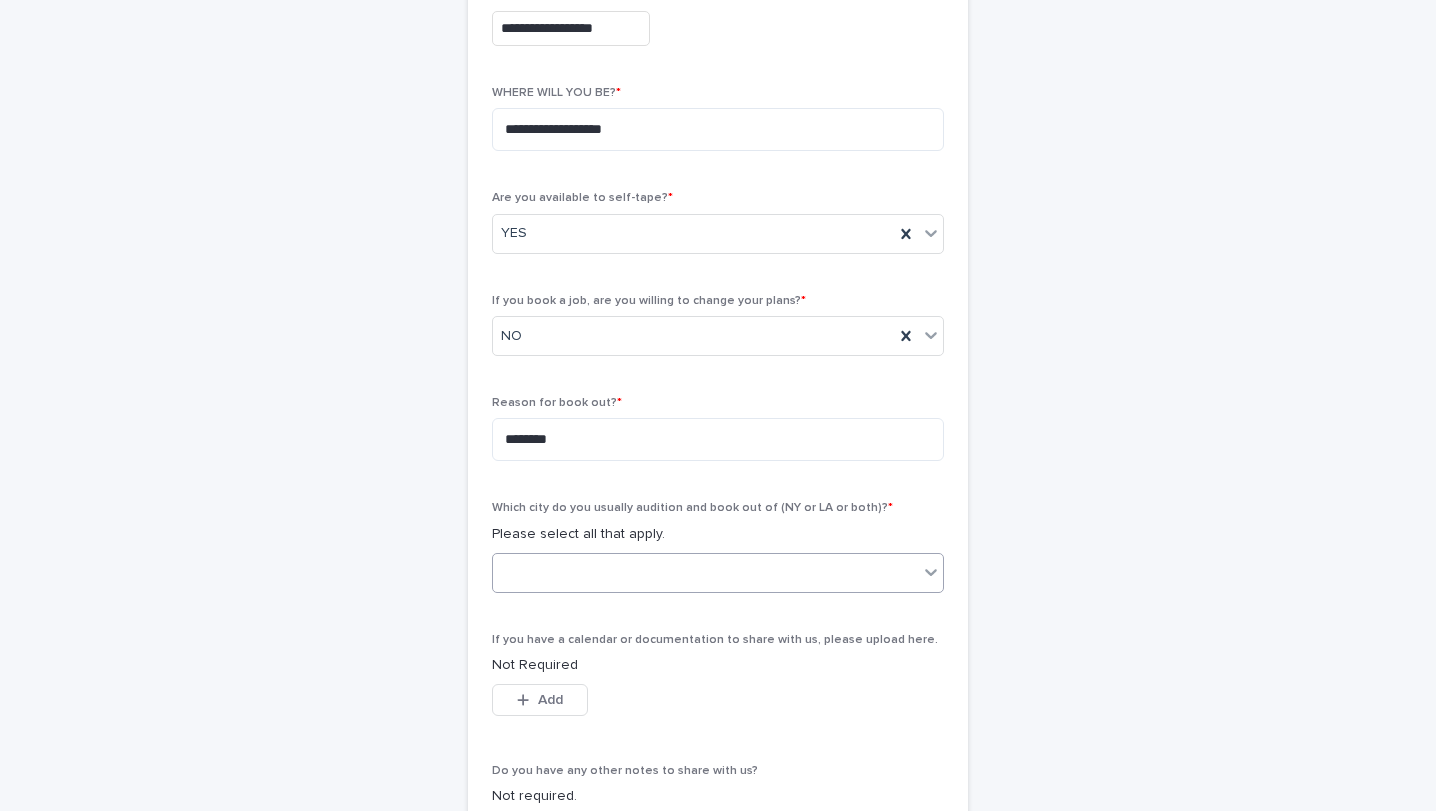scroll, scrollTop: 708, scrollLeft: 0, axis: vertical 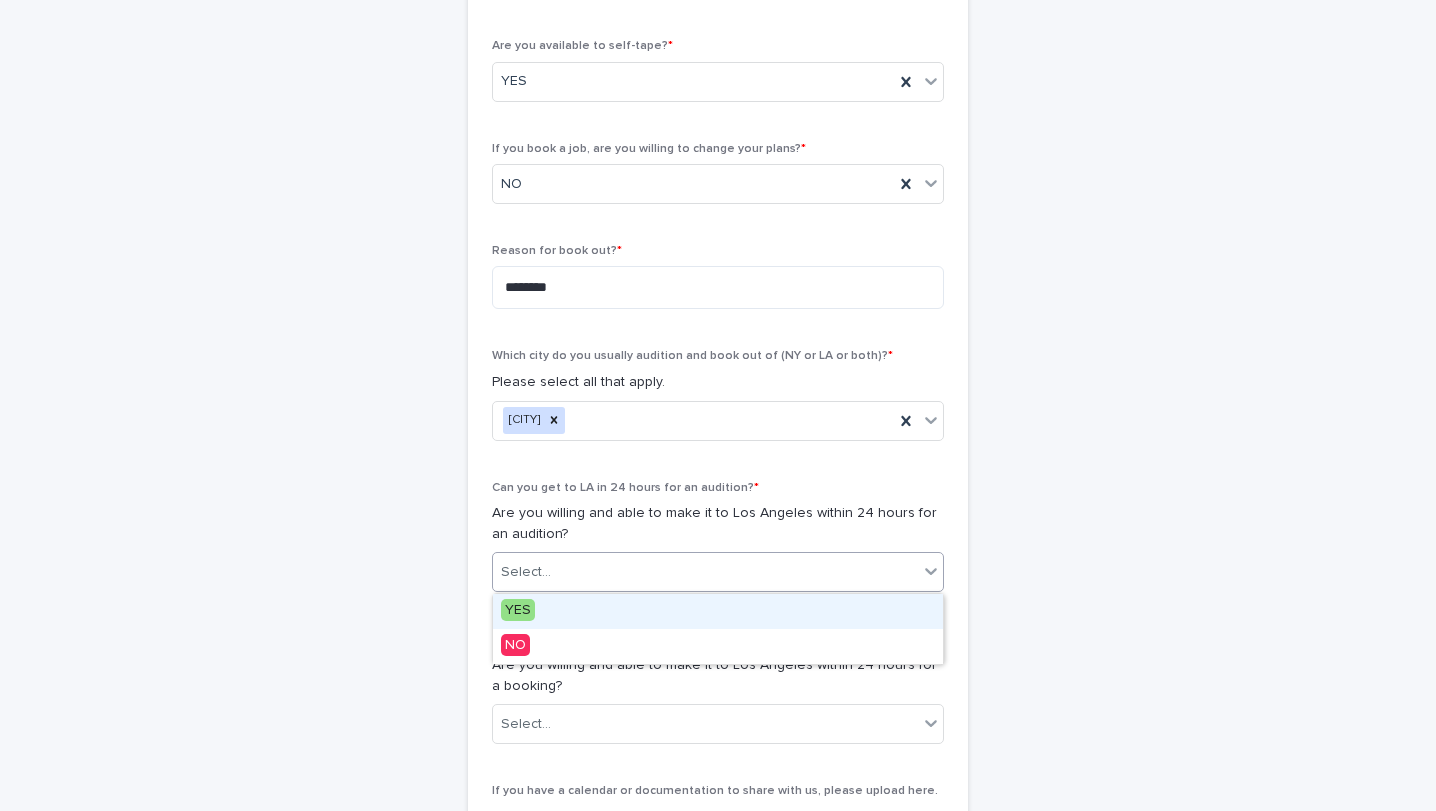 click on "Select..." at bounding box center (526, 572) 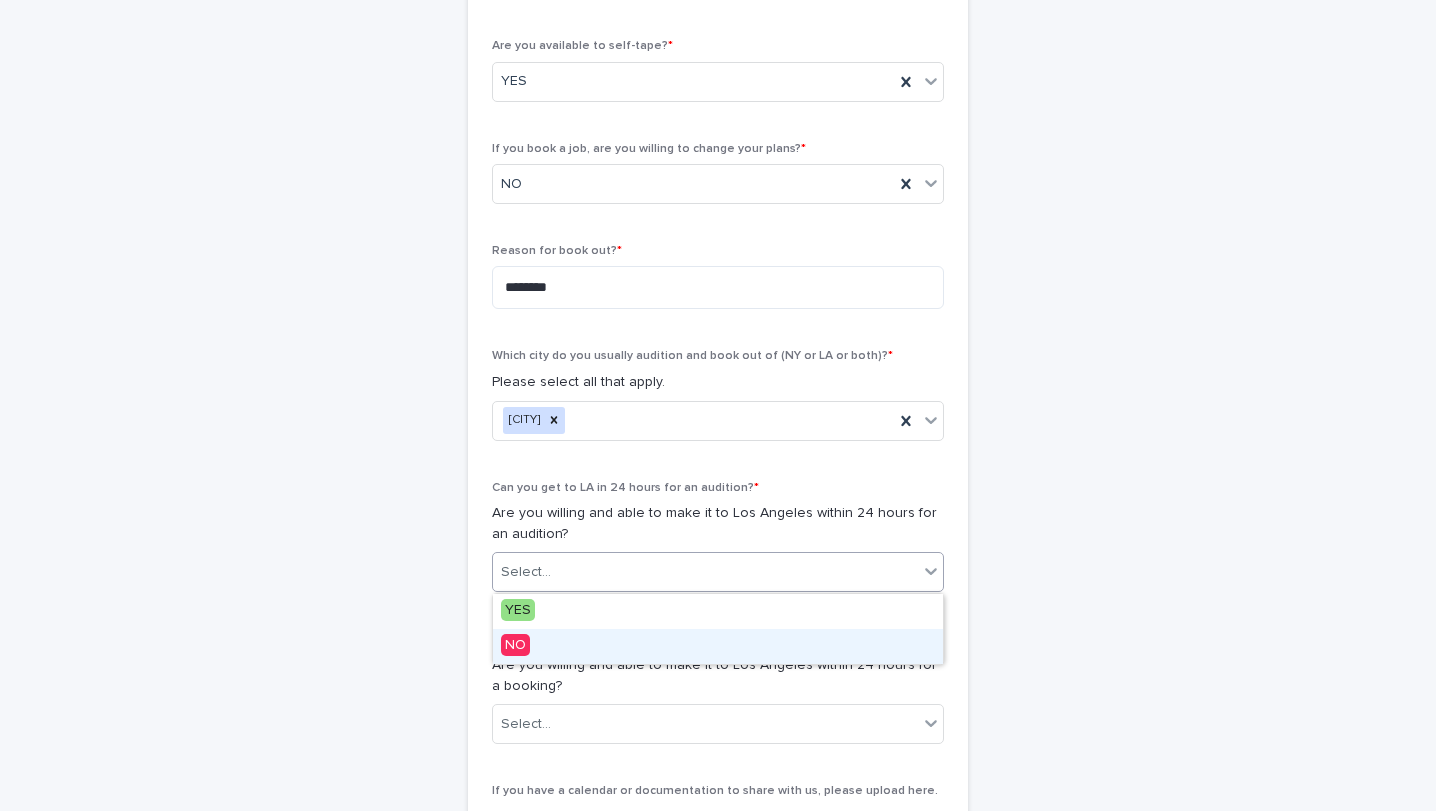 click on "NO" at bounding box center (515, 645) 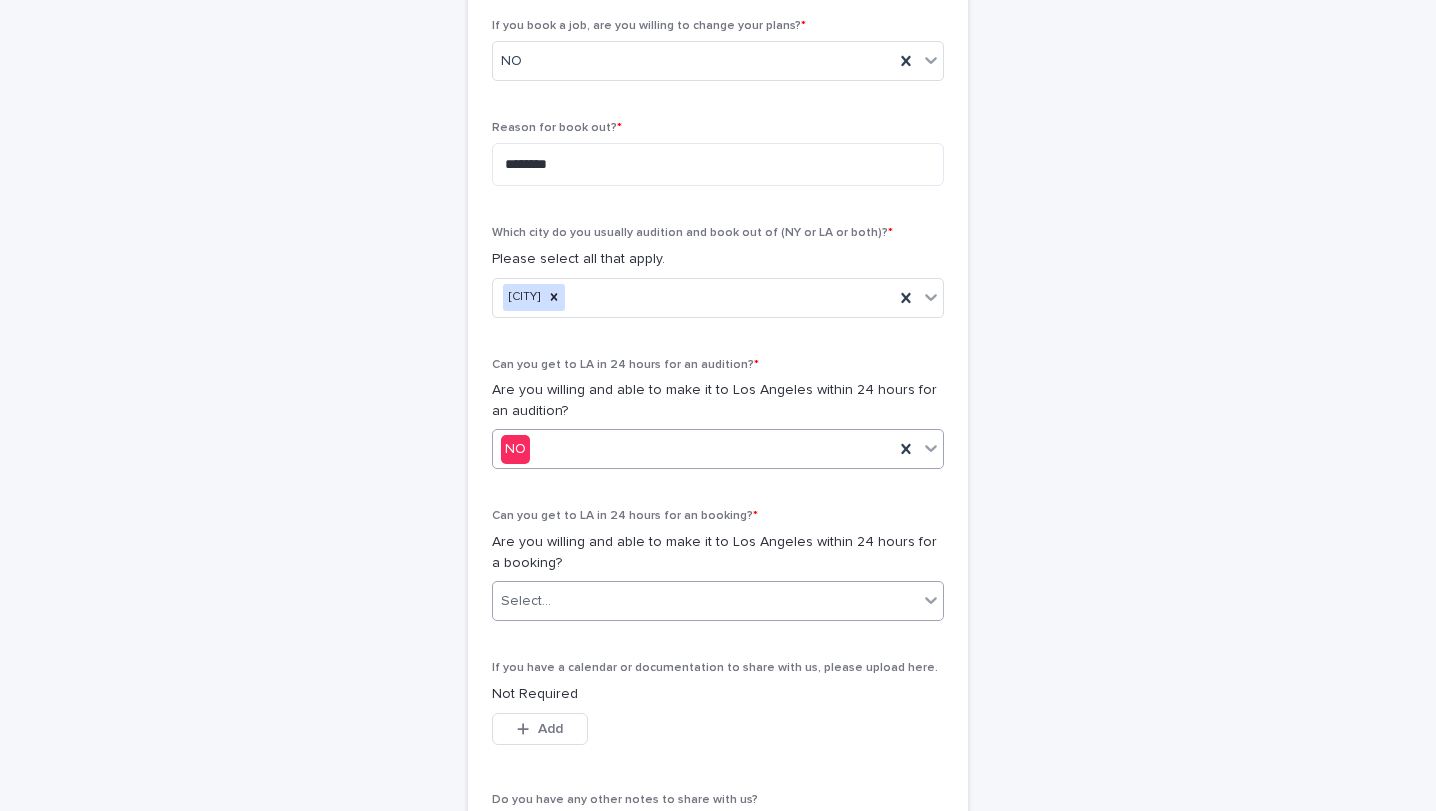 scroll, scrollTop: 833, scrollLeft: 0, axis: vertical 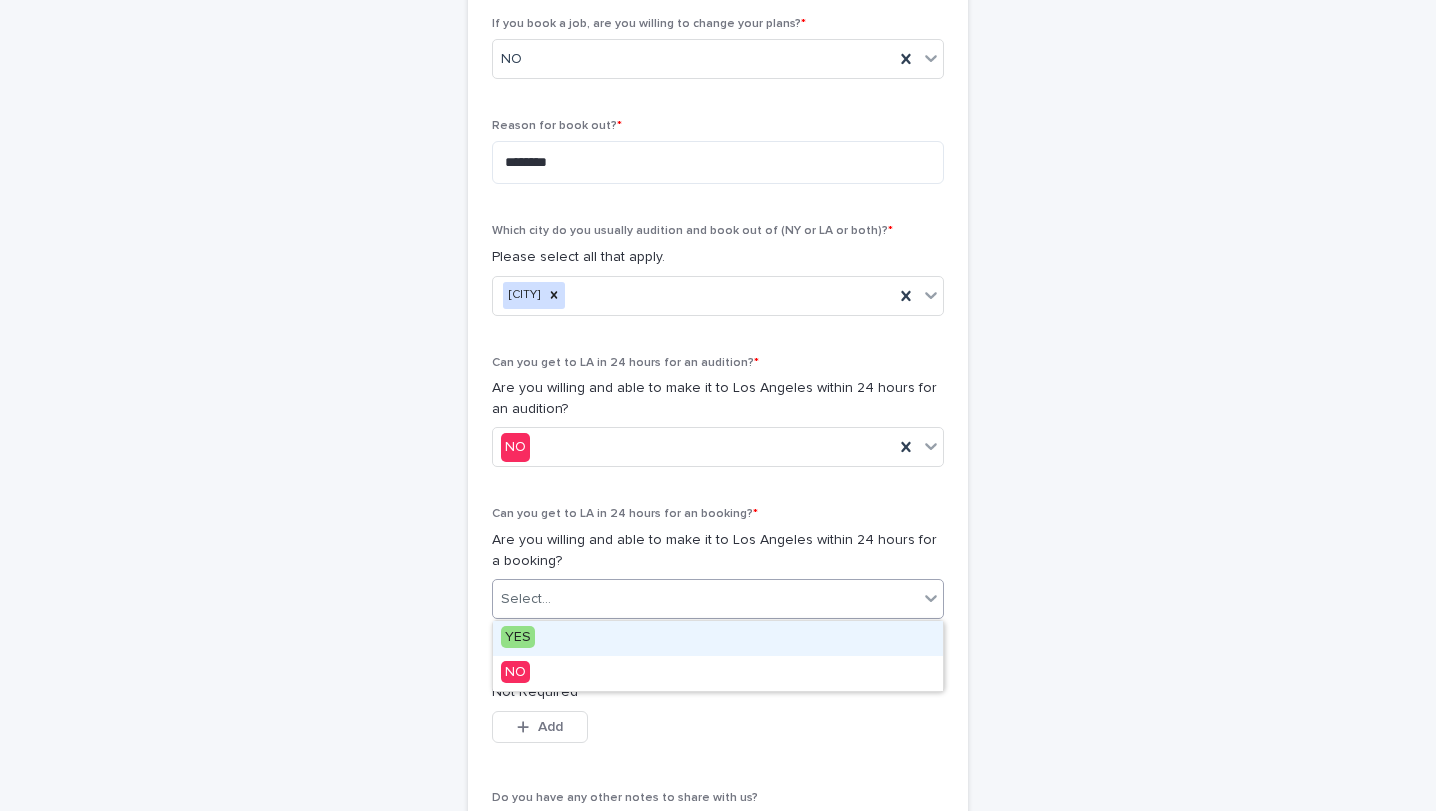 click on "Select..." at bounding box center (526, 599) 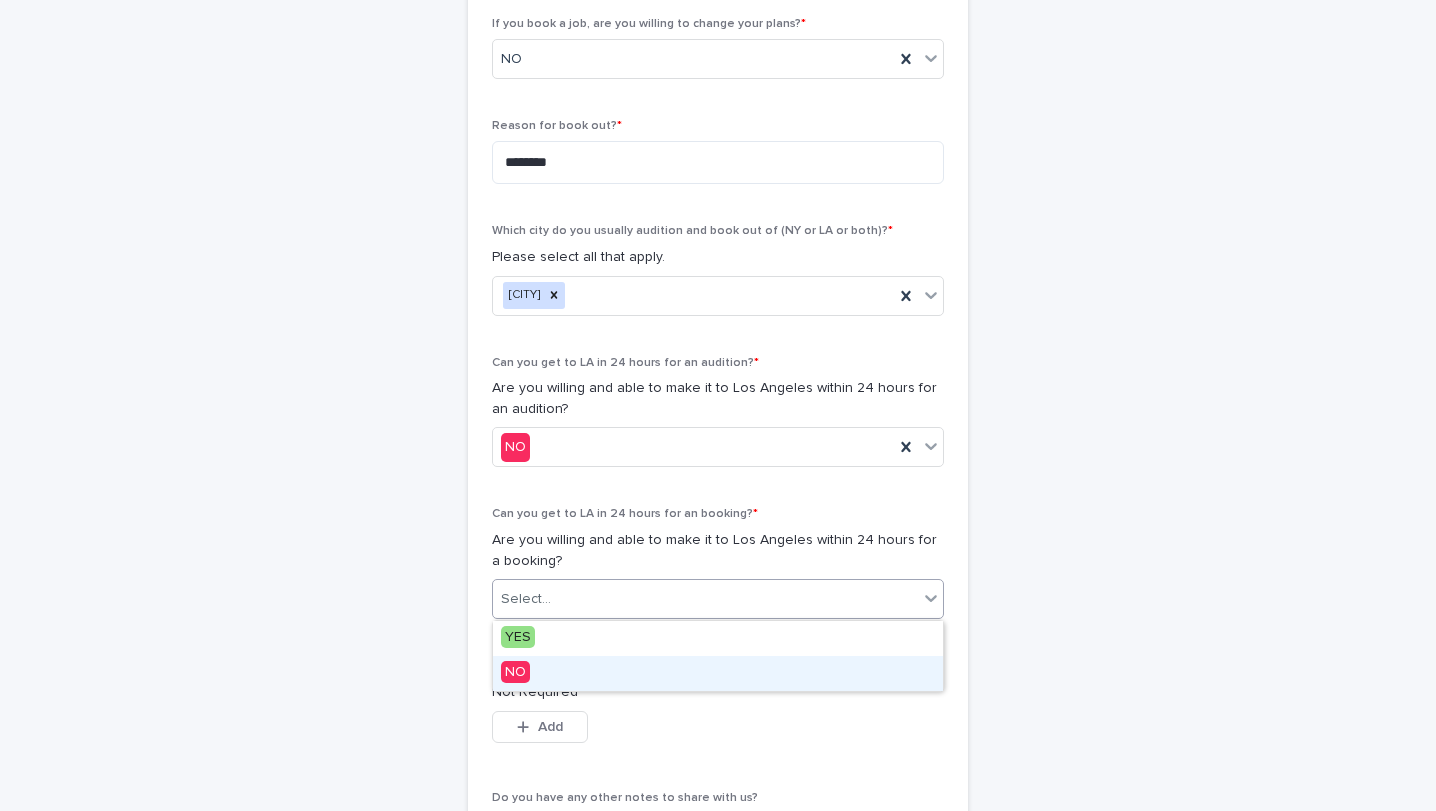 click on "NO" at bounding box center (515, 672) 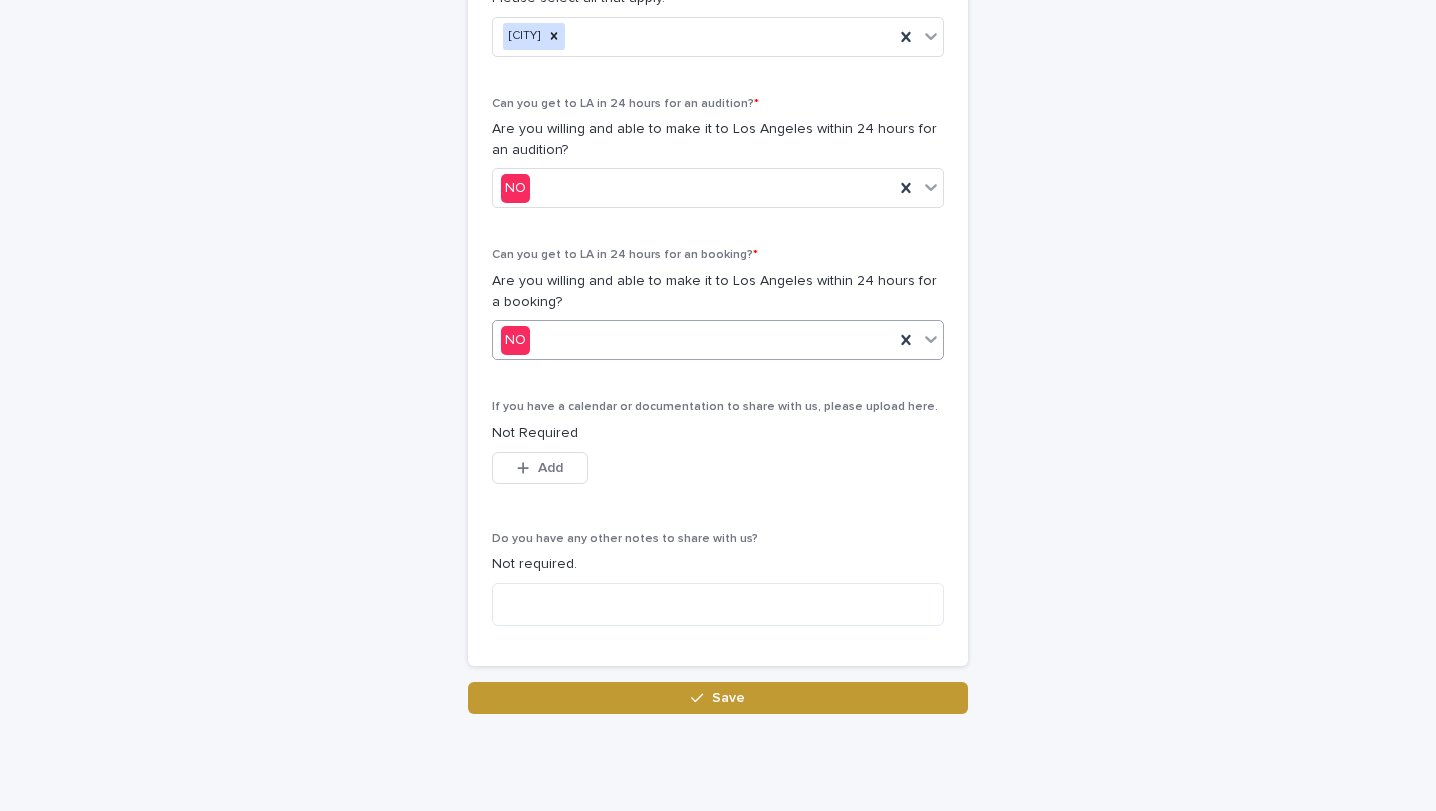 scroll, scrollTop: 1104, scrollLeft: 0, axis: vertical 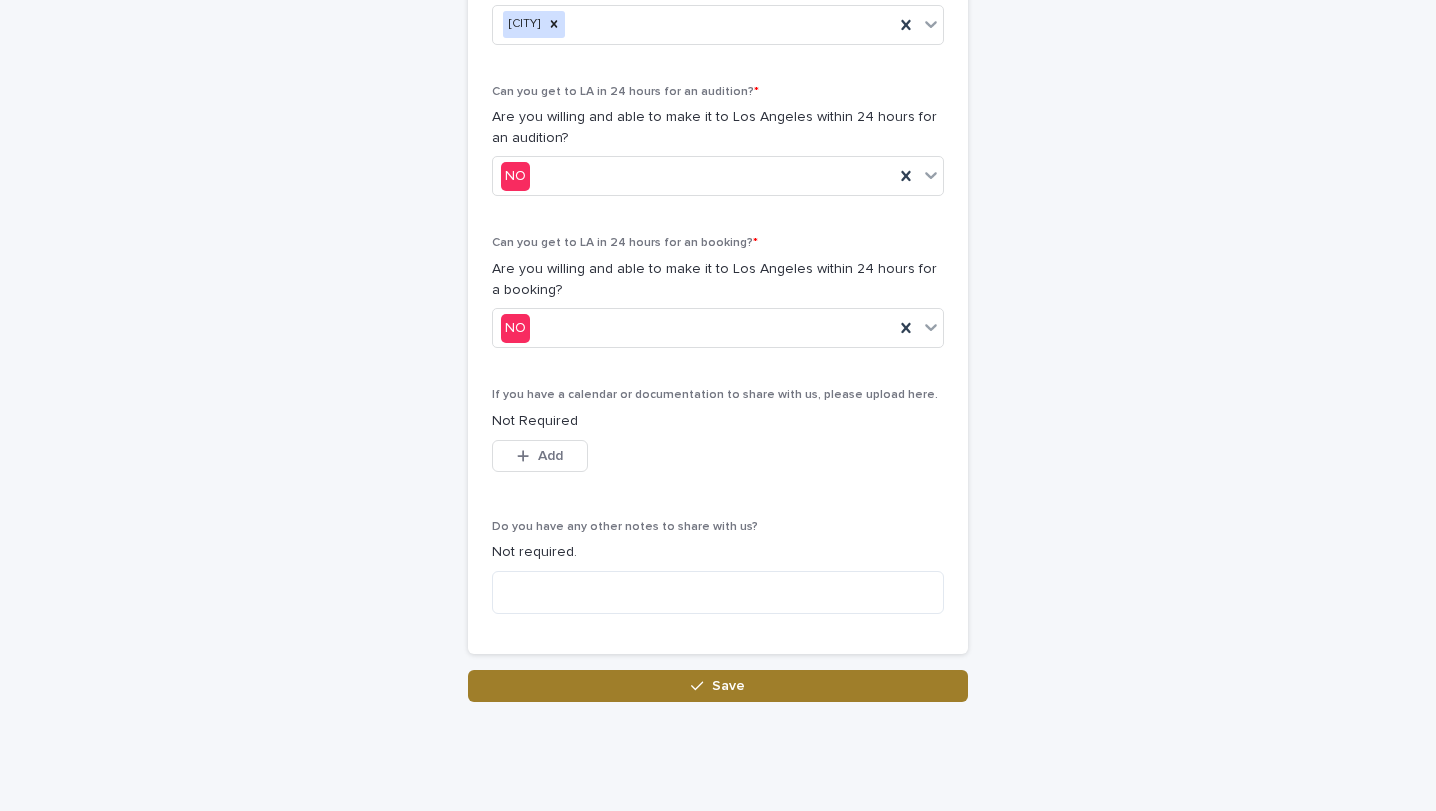 click on "Save" at bounding box center (728, 686) 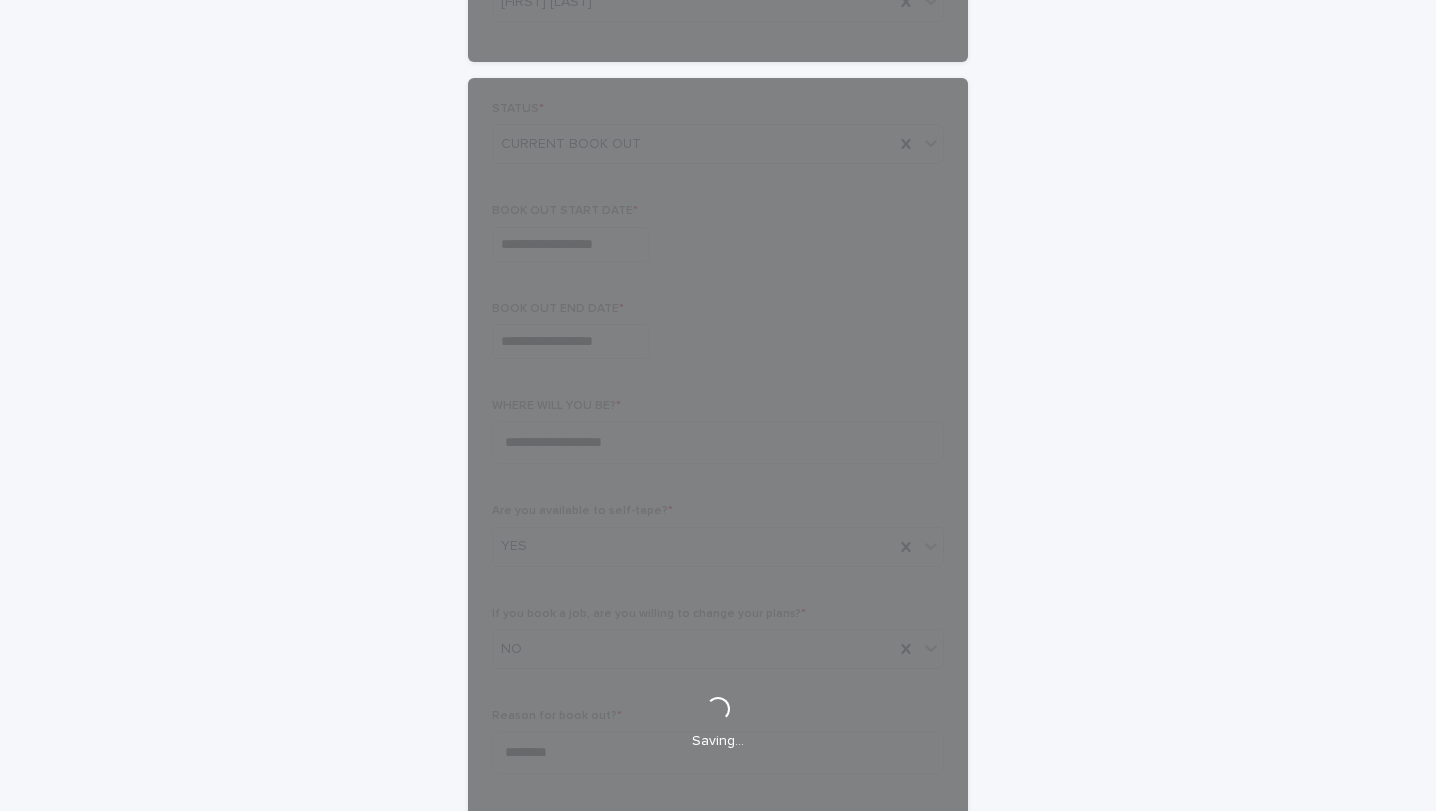 scroll, scrollTop: 0, scrollLeft: 0, axis: both 